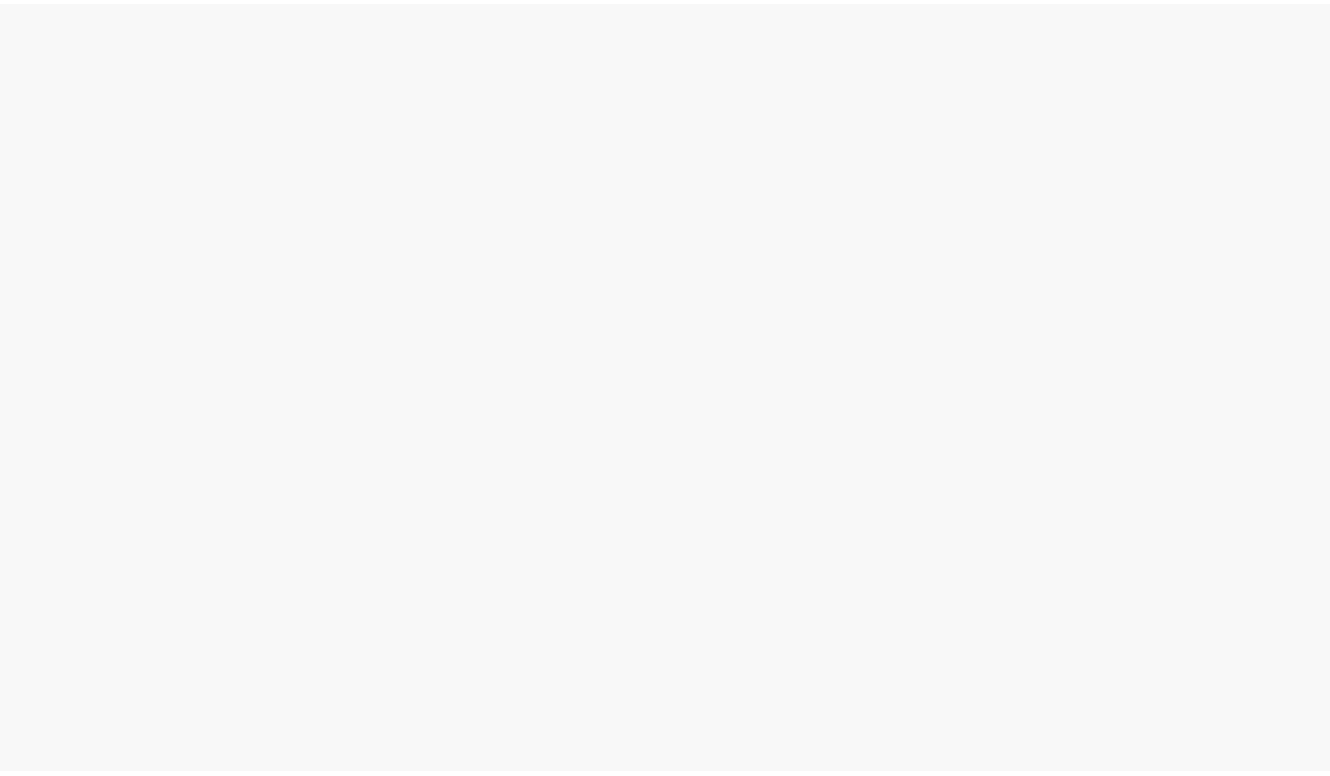 scroll, scrollTop: 0, scrollLeft: 0, axis: both 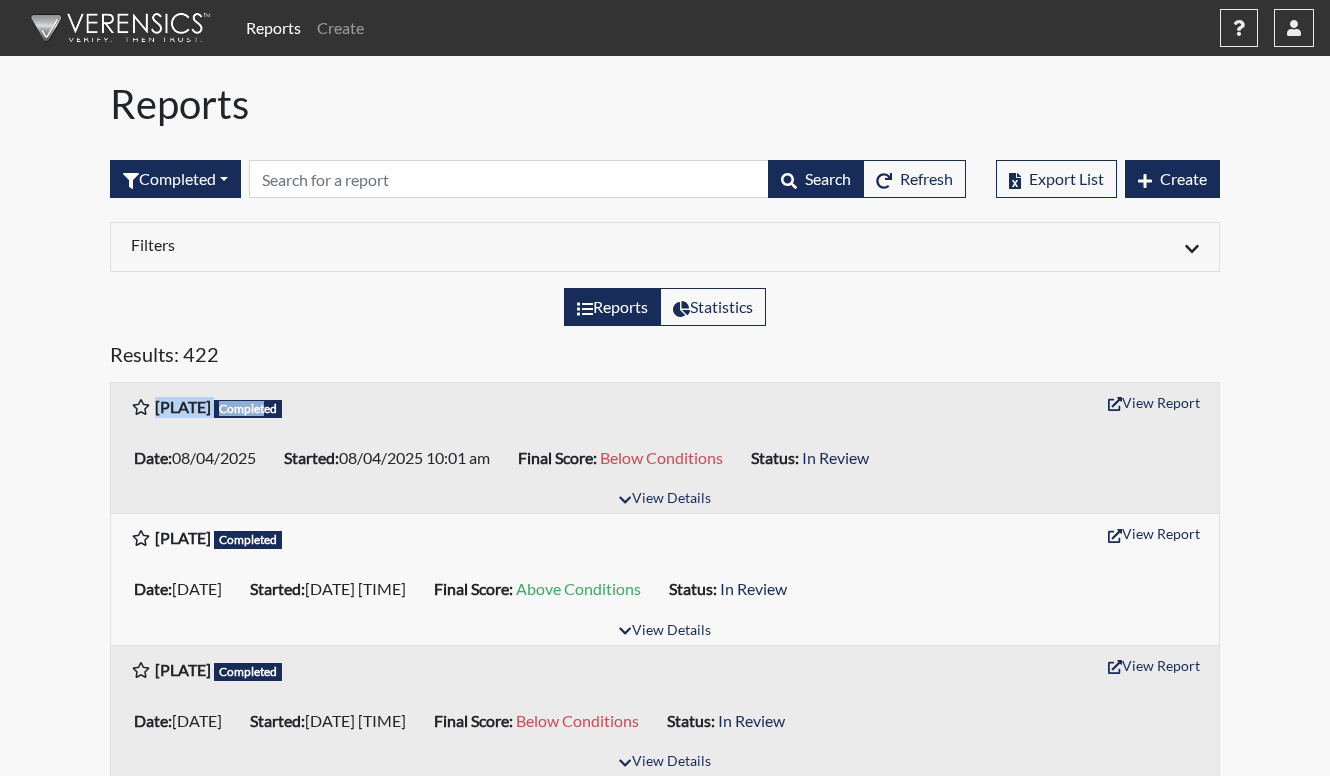 drag, startPoint x: 156, startPoint y: 409, endPoint x: 279, endPoint y: 415, distance: 123.146255 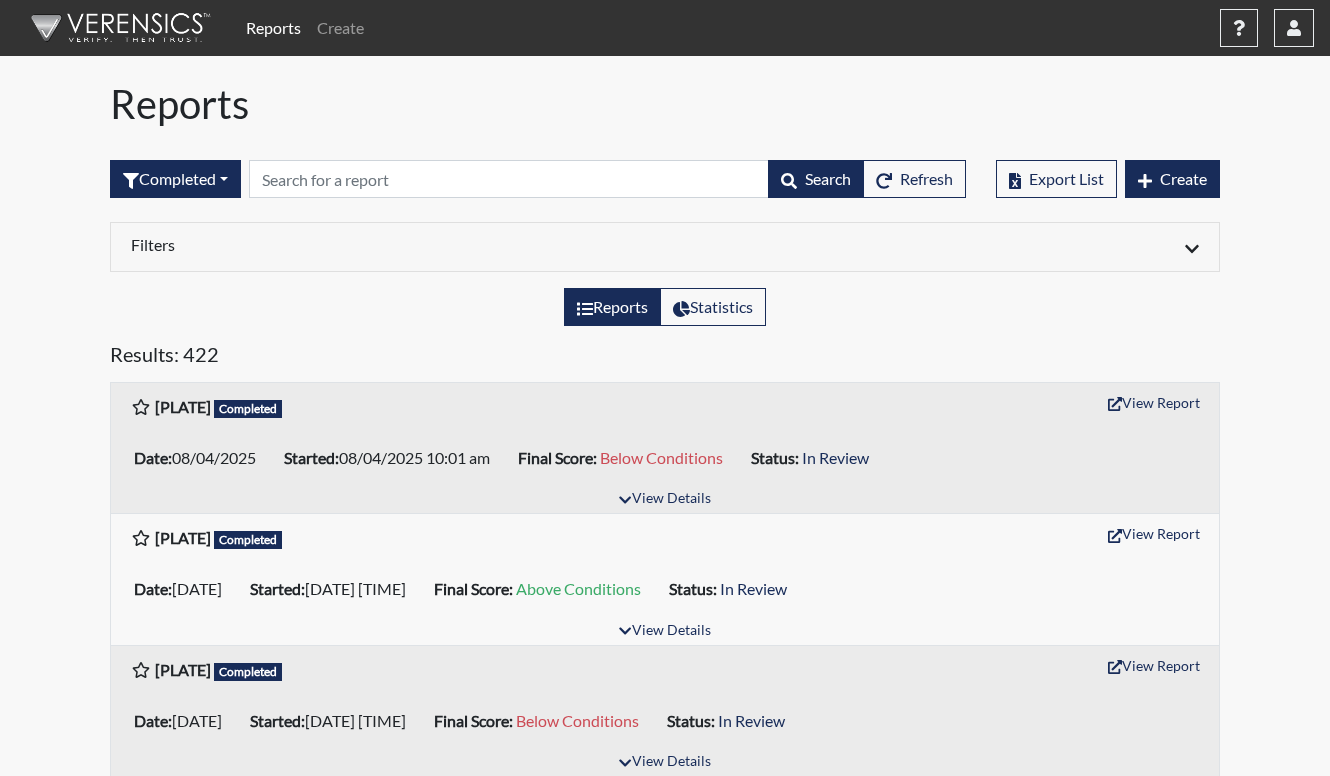 drag, startPoint x: 279, startPoint y: 415, endPoint x: 376, endPoint y: 417, distance: 97.020615 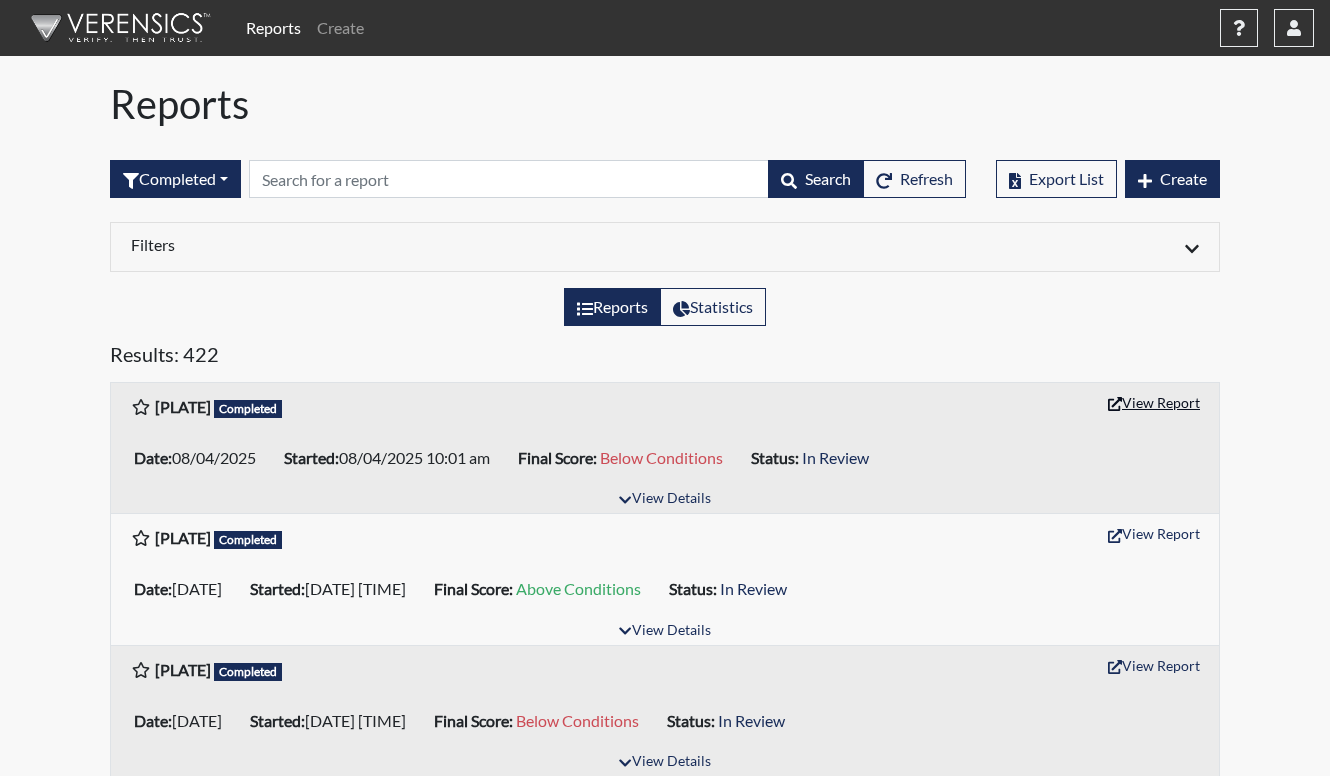 click on "View Report" at bounding box center [1154, 402] 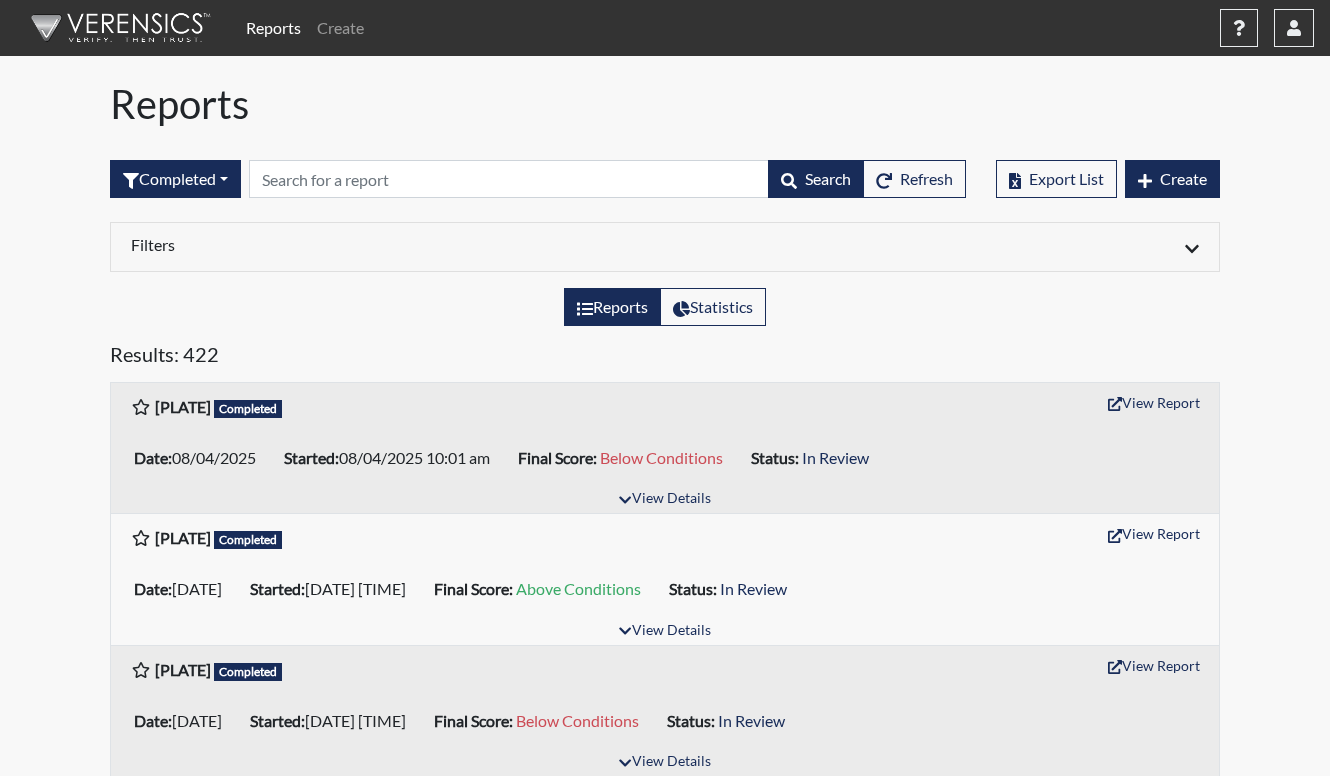 click on "Results: 422" at bounding box center (665, 358) 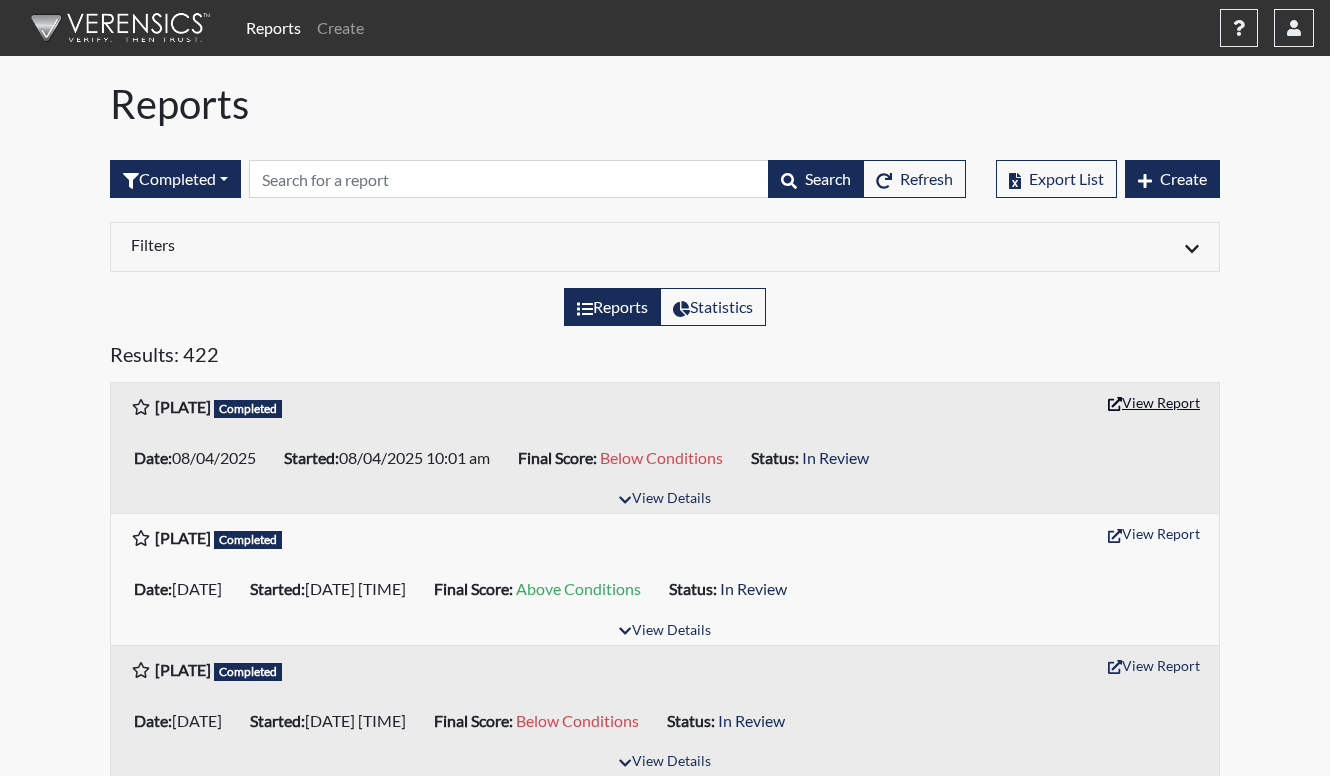 click on "View Report" at bounding box center (1154, 402) 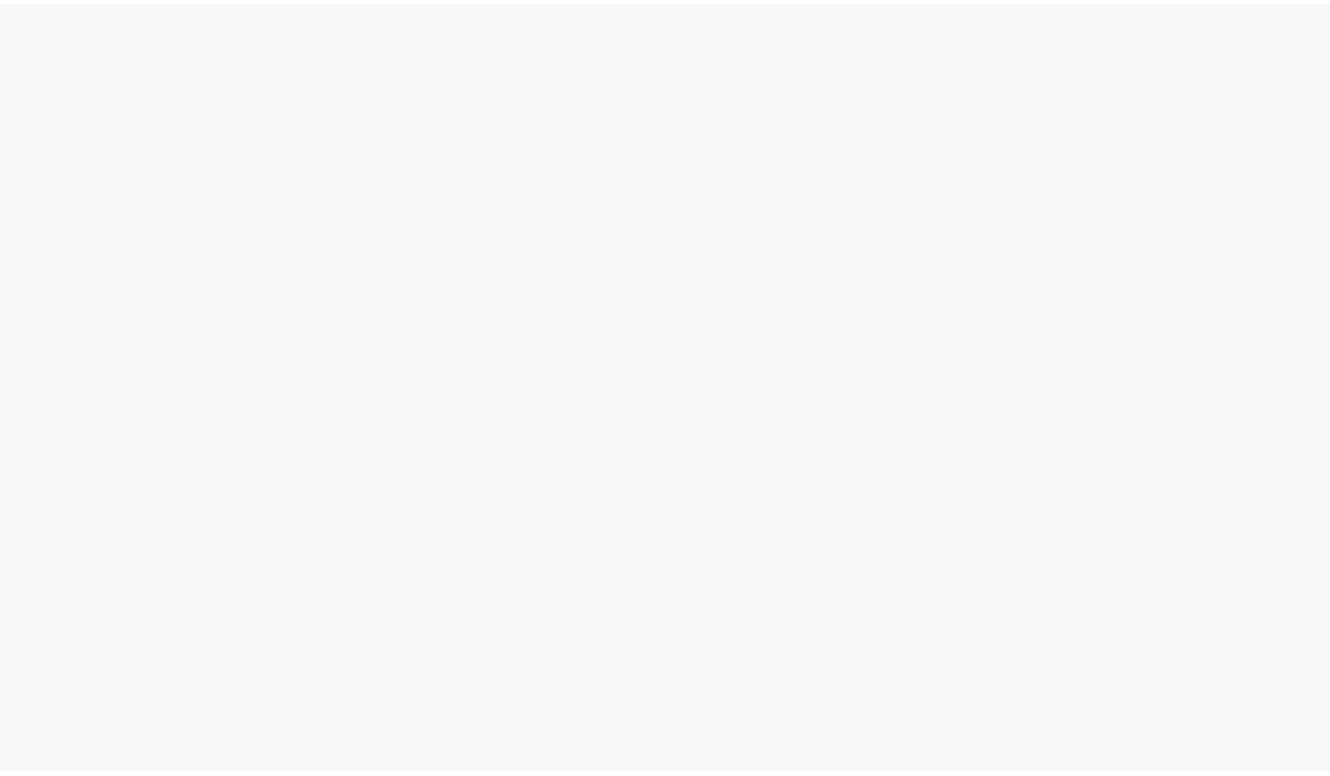 scroll, scrollTop: 0, scrollLeft: 0, axis: both 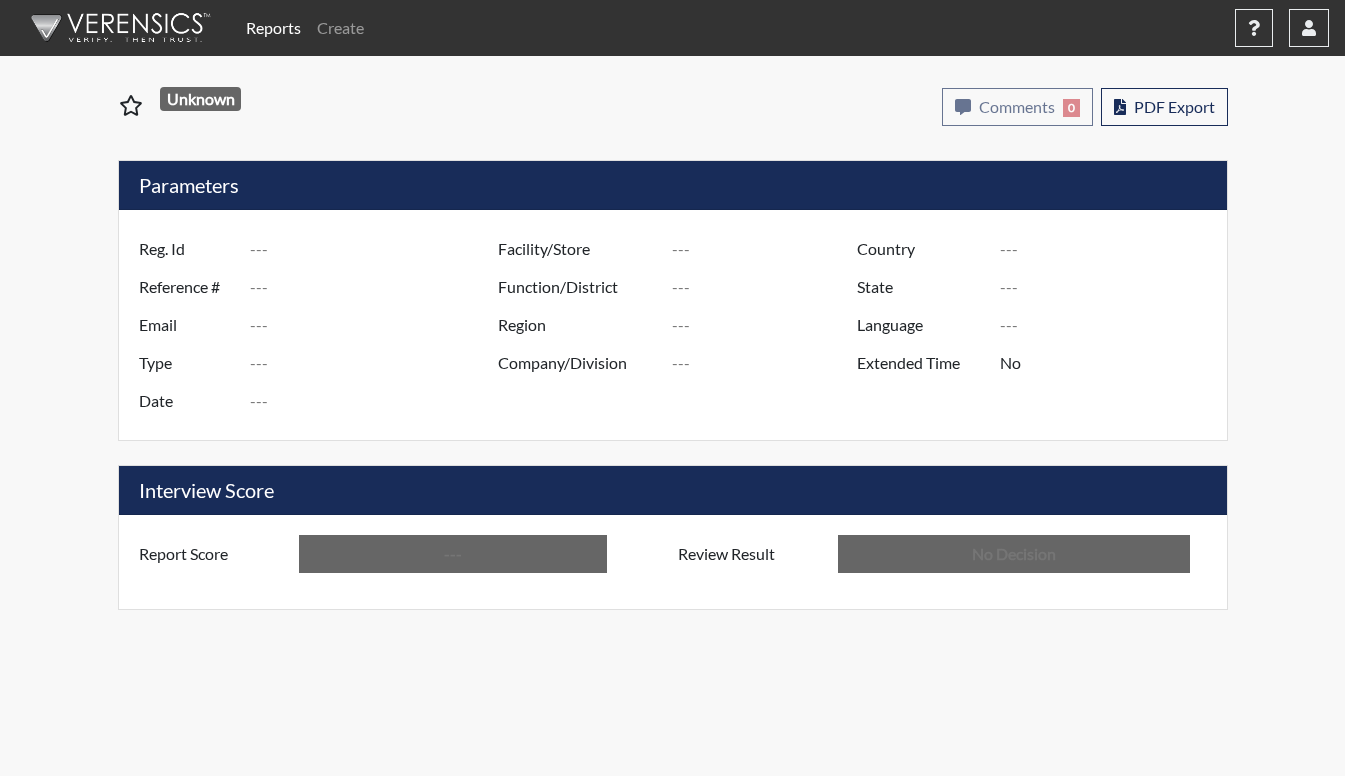 type on "BKB7655" 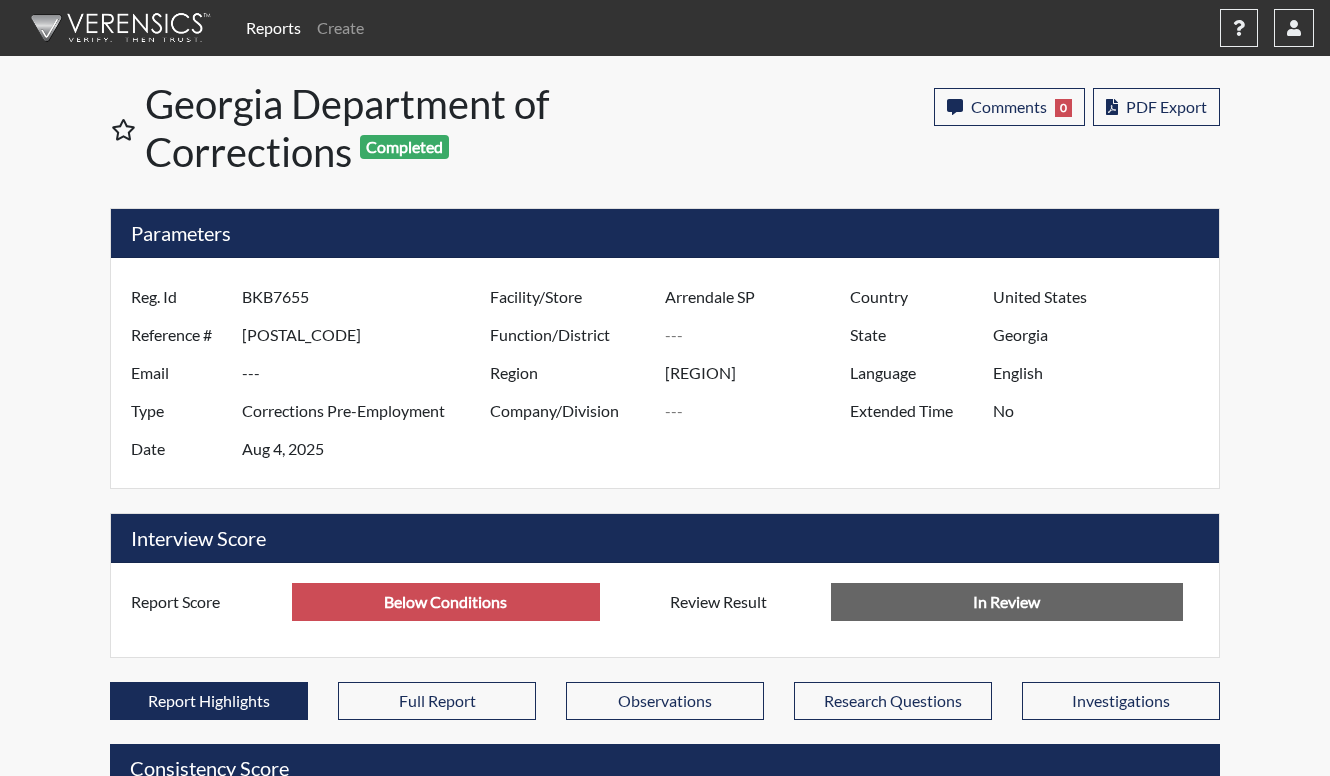 scroll, scrollTop: 999668, scrollLeft: 999169, axis: both 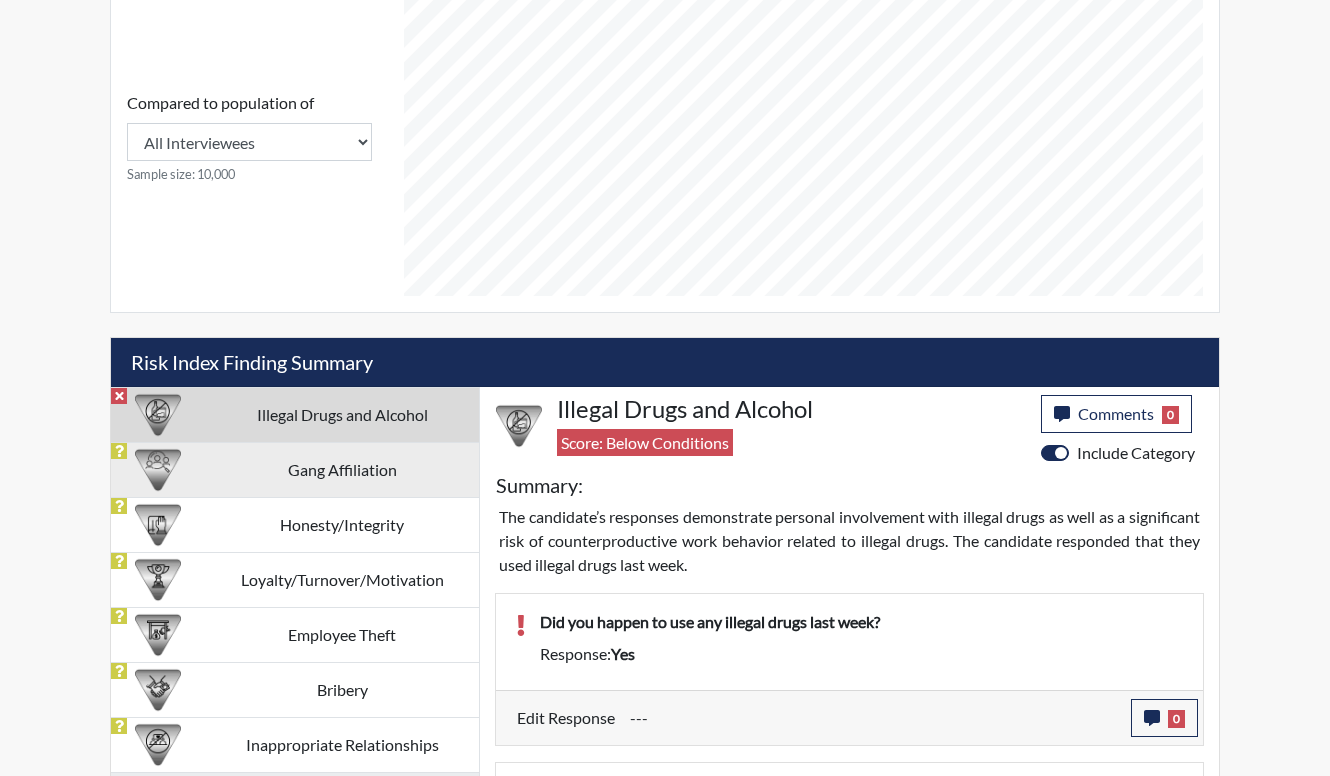 click on "Gang Affiliation" at bounding box center [342, 469] 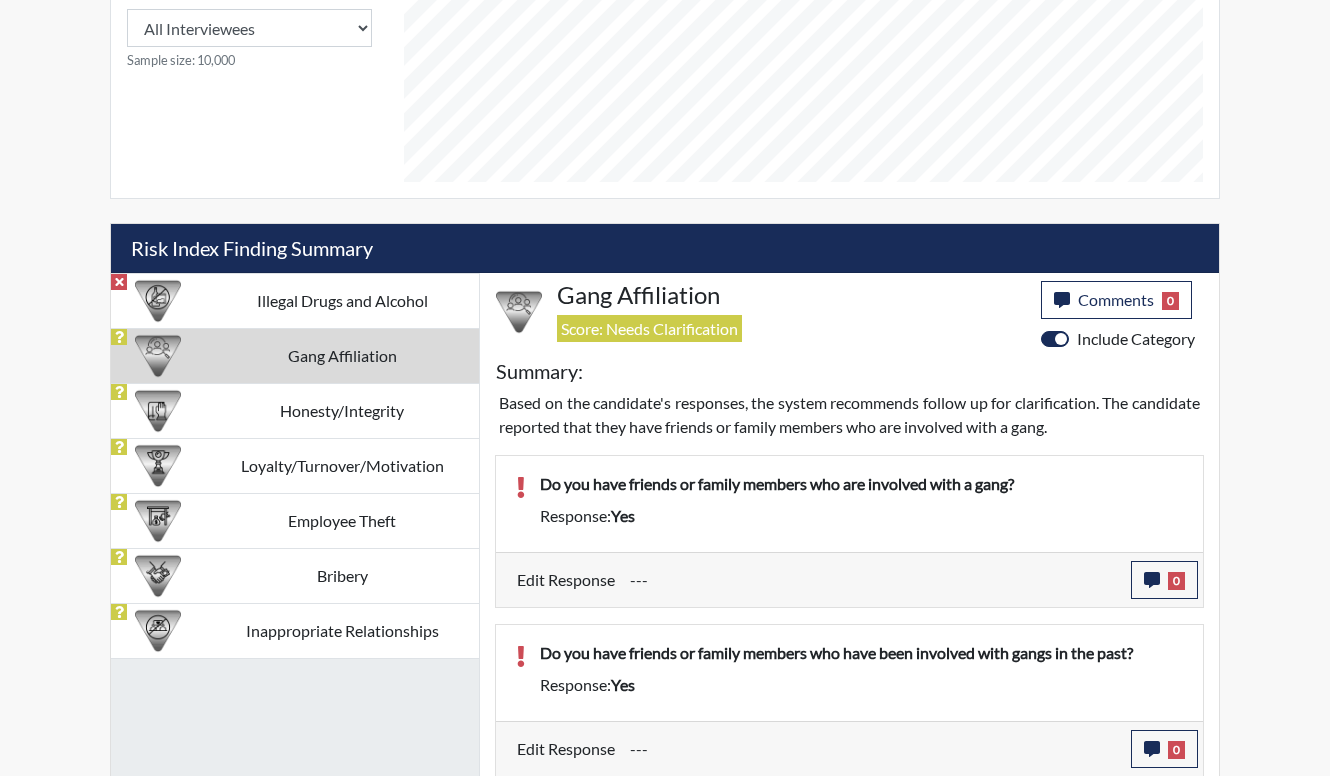 scroll, scrollTop: 989, scrollLeft: 0, axis: vertical 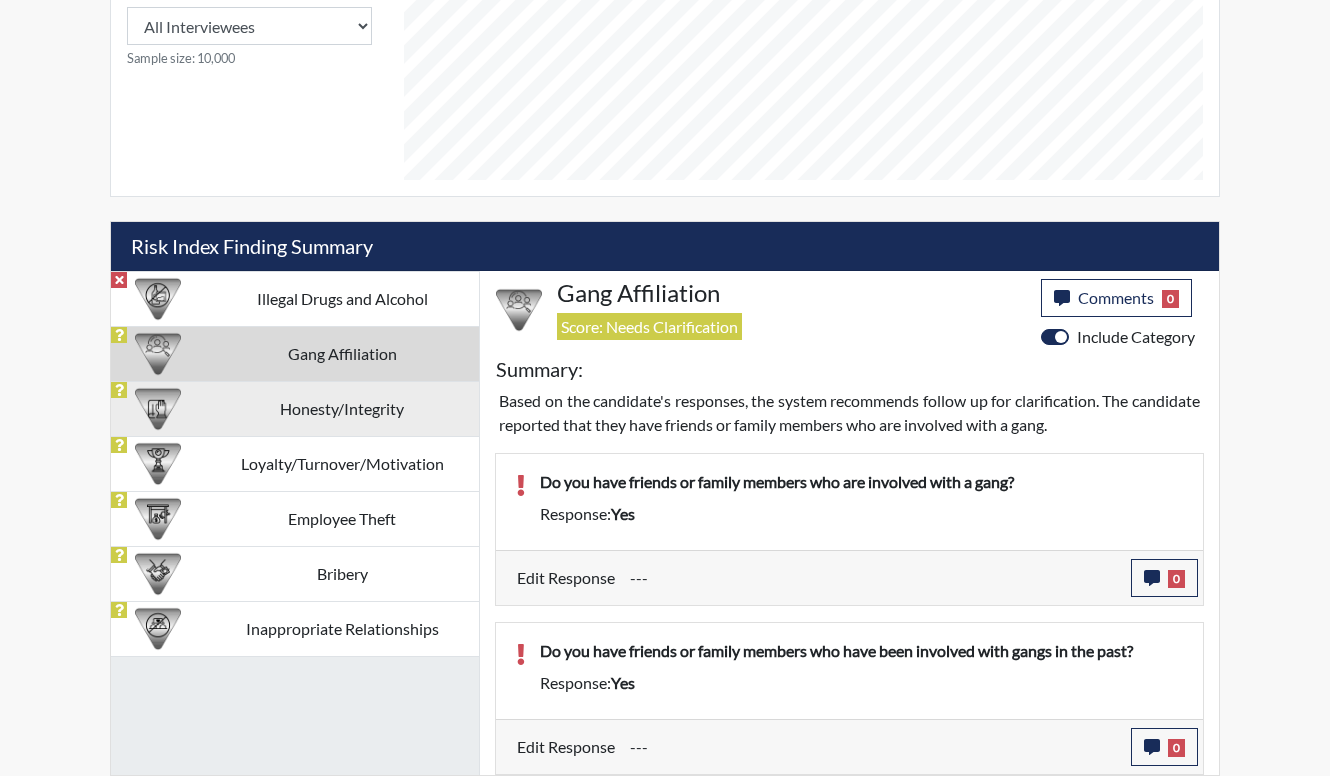 click on "Honesty/Integrity" at bounding box center [342, 408] 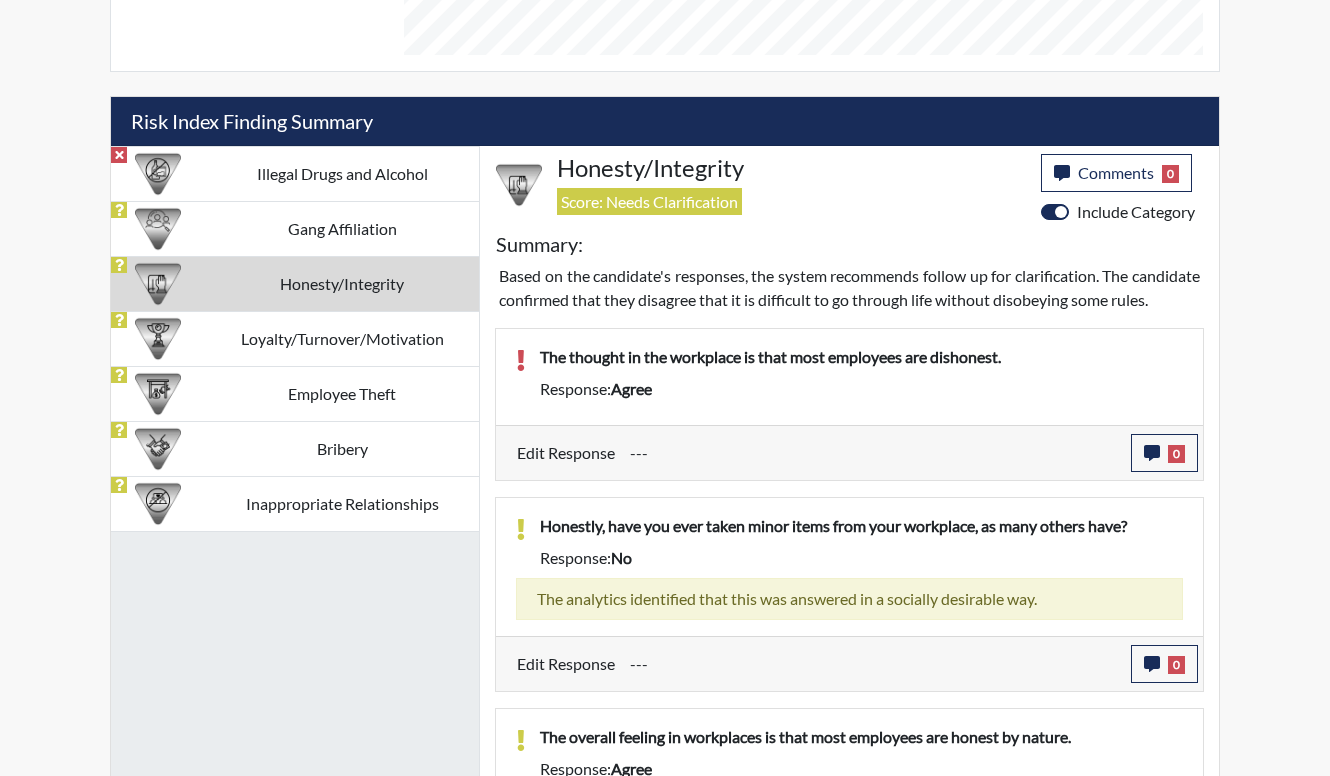 scroll, scrollTop: 1028, scrollLeft: 0, axis: vertical 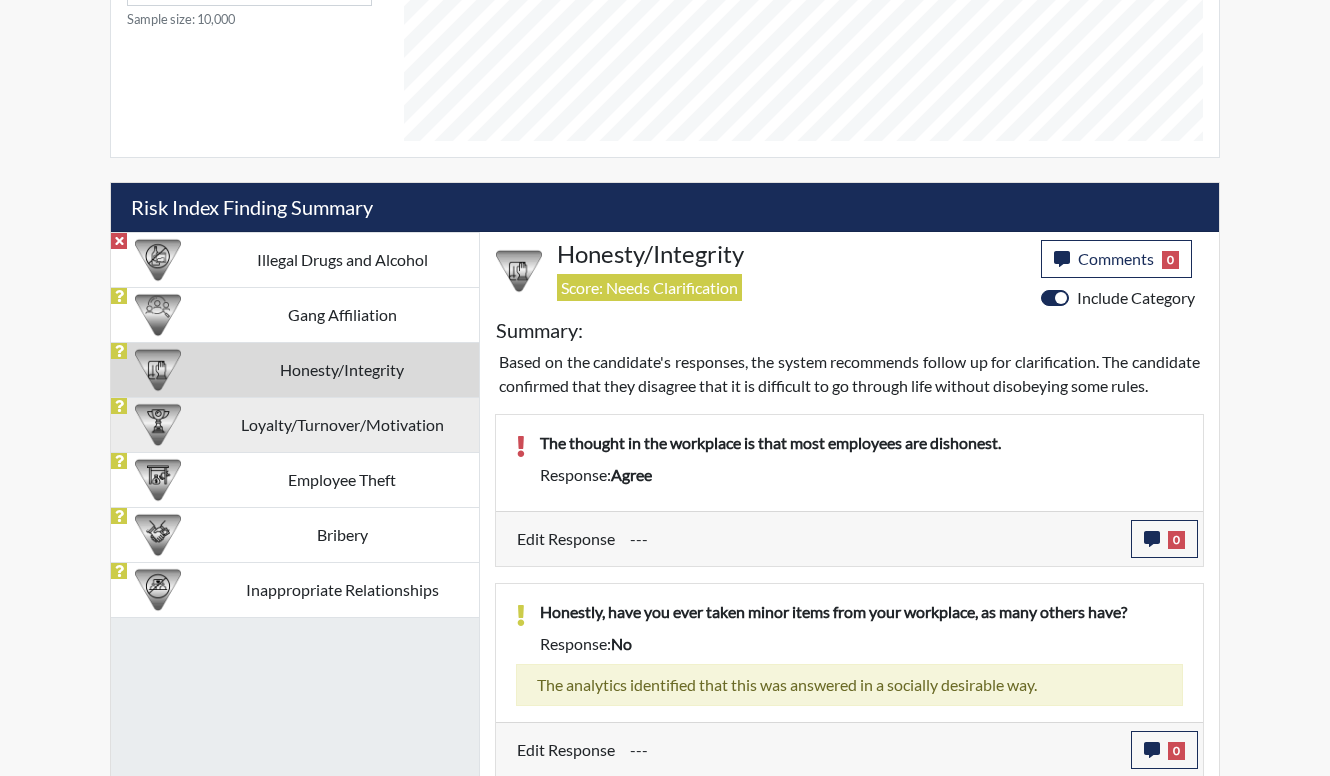 click on "Loyalty/Turnover/Motivation" at bounding box center [342, 424] 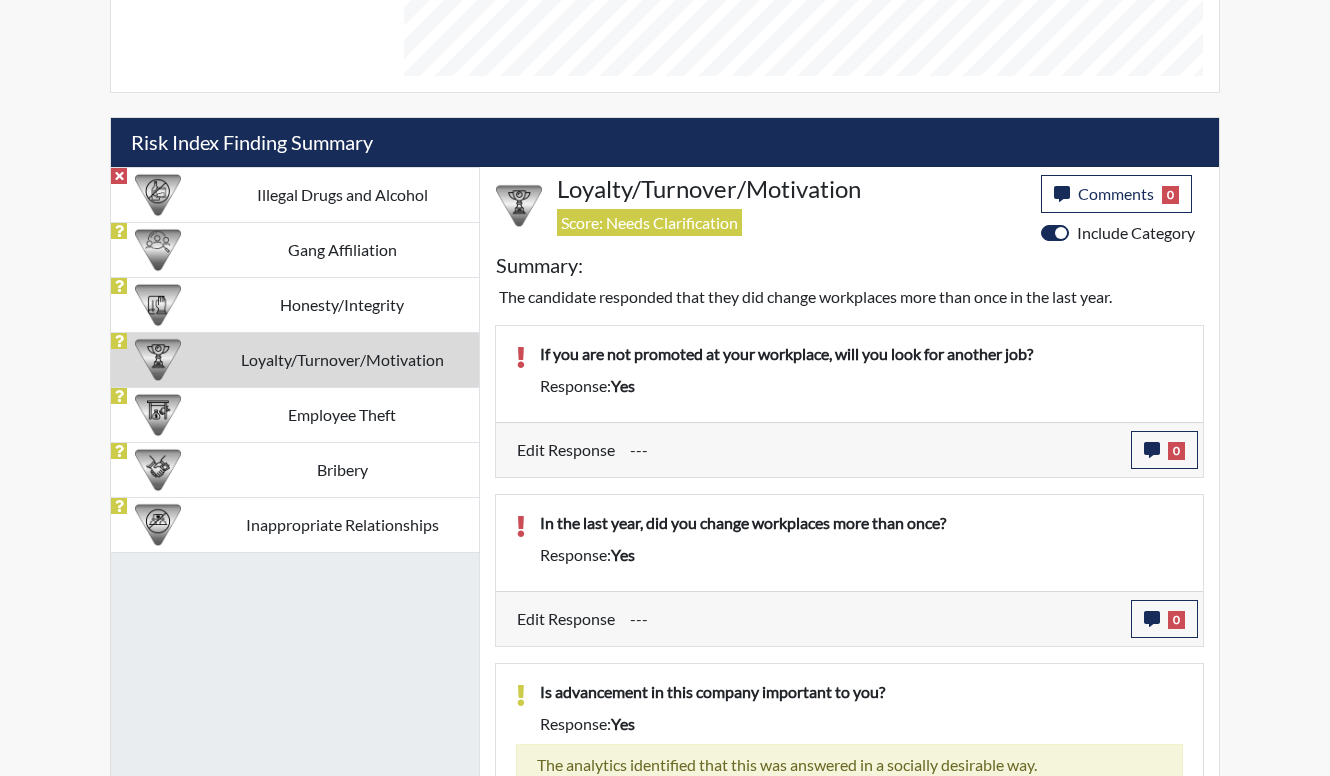 scroll, scrollTop: 1128, scrollLeft: 0, axis: vertical 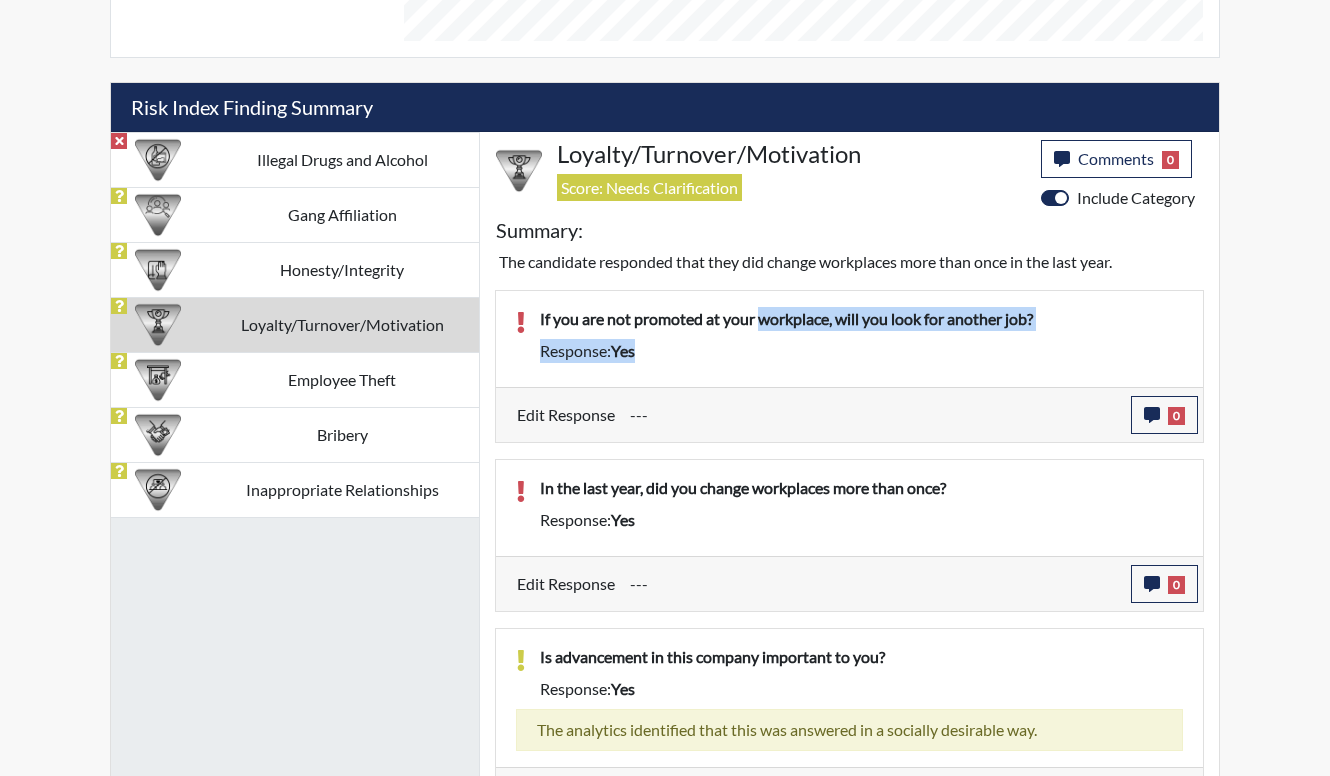 drag, startPoint x: 761, startPoint y: 334, endPoint x: 811, endPoint y: 356, distance: 54.626 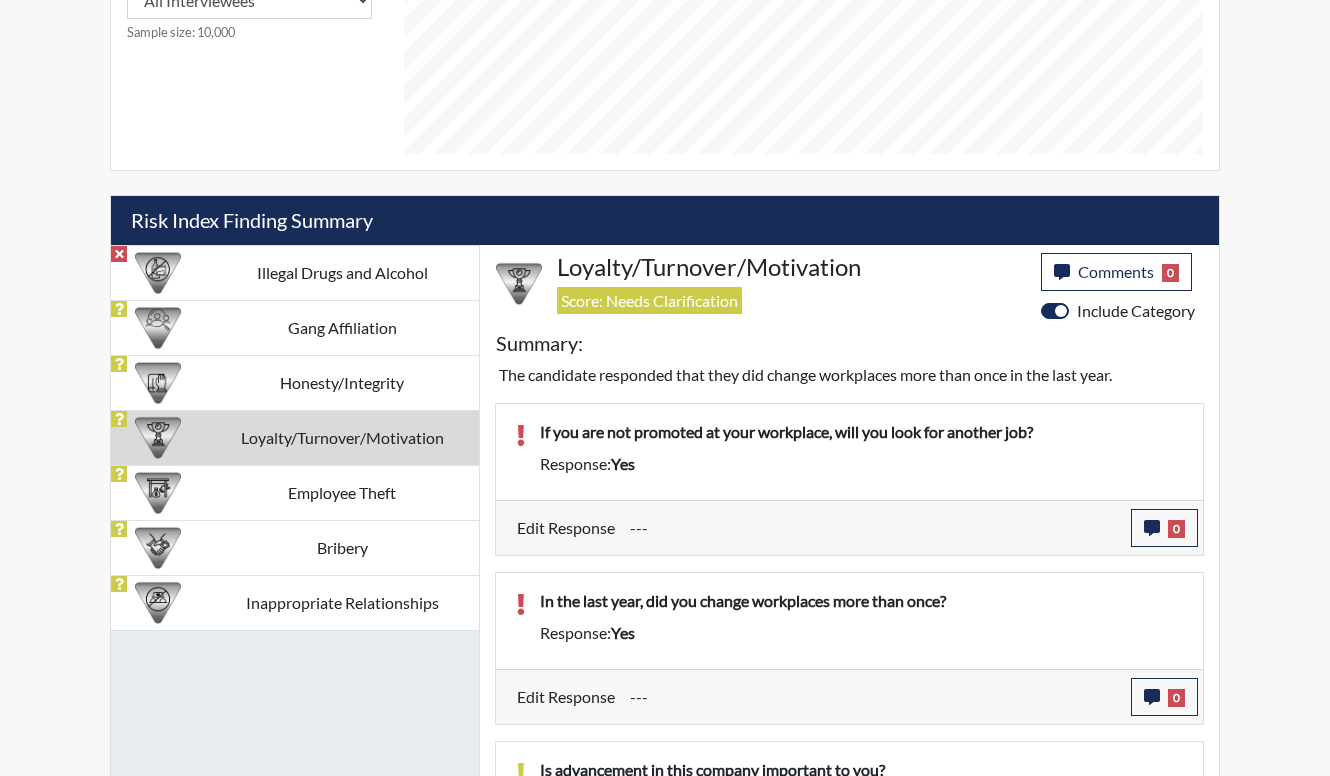 scroll, scrollTop: 1014, scrollLeft: 0, axis: vertical 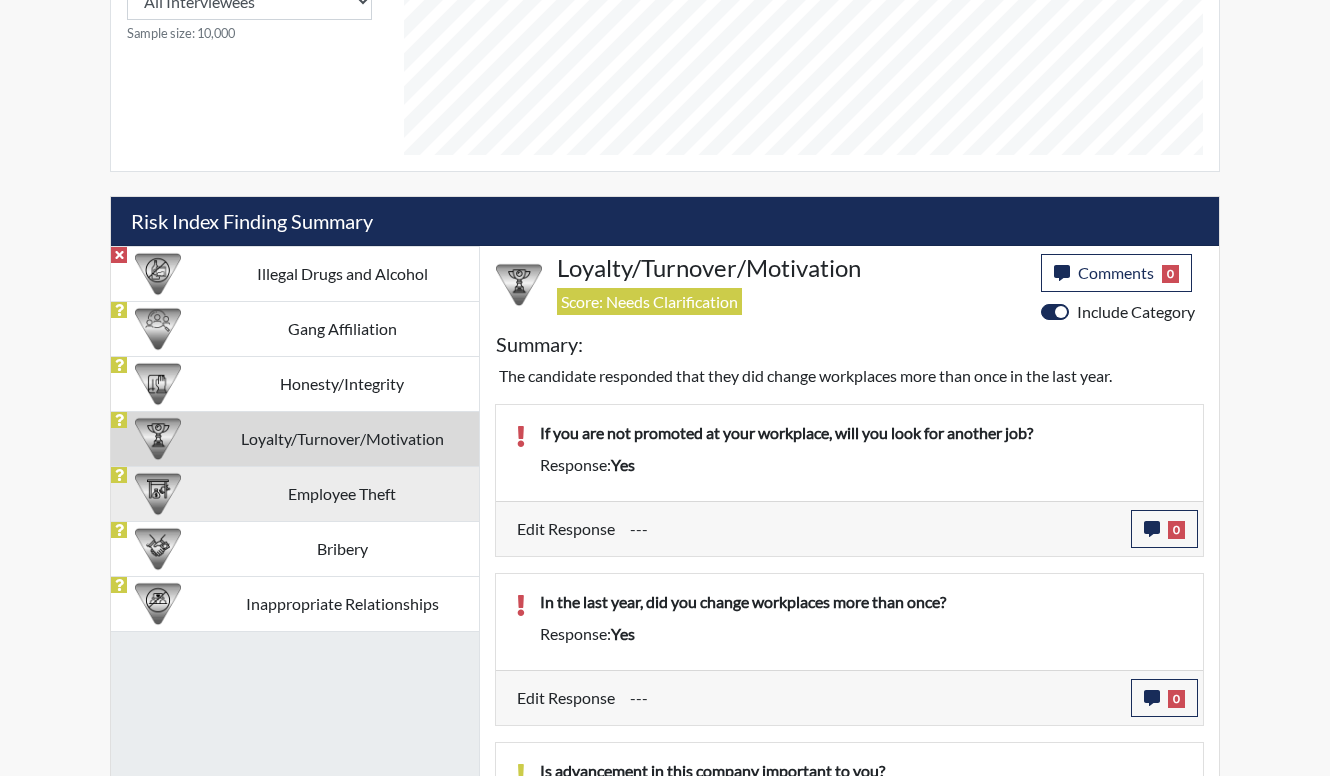 click on "Employee Theft" at bounding box center [342, 493] 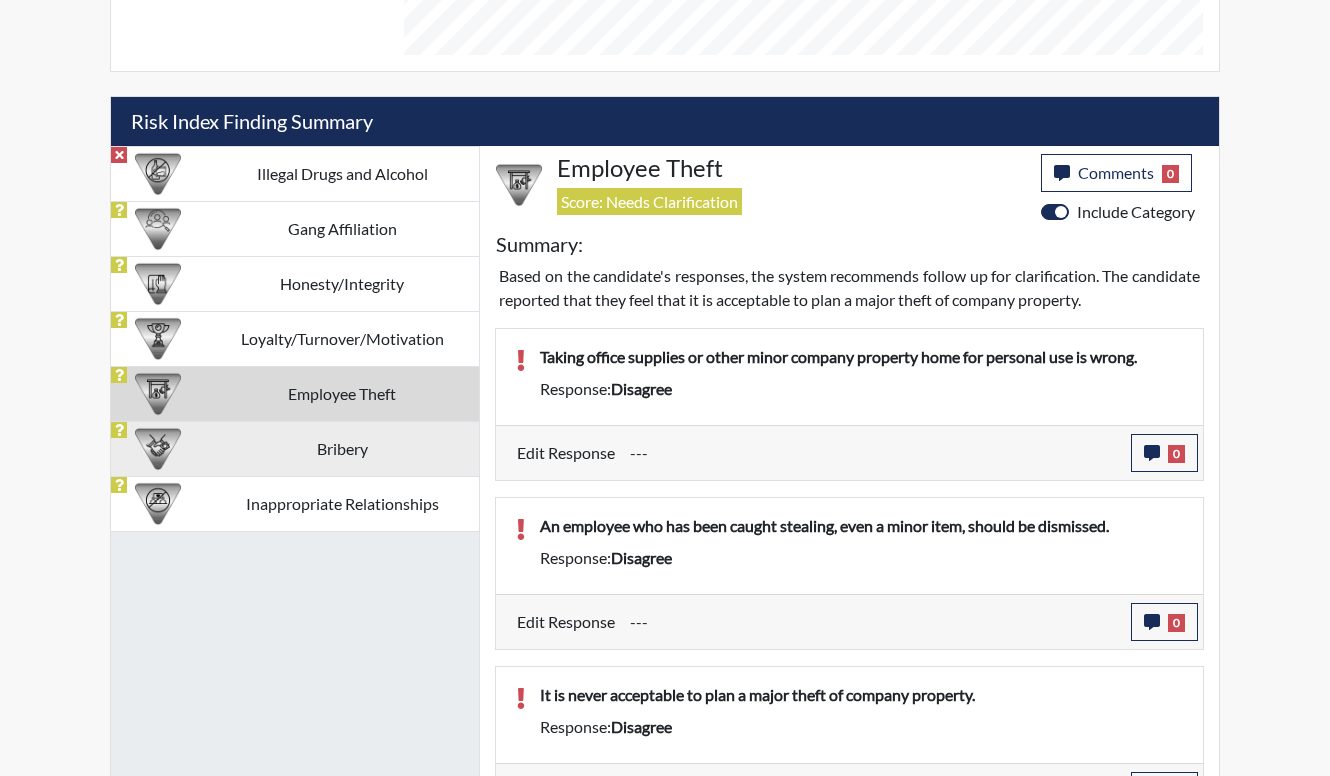 click on "Bribery" at bounding box center (342, 448) 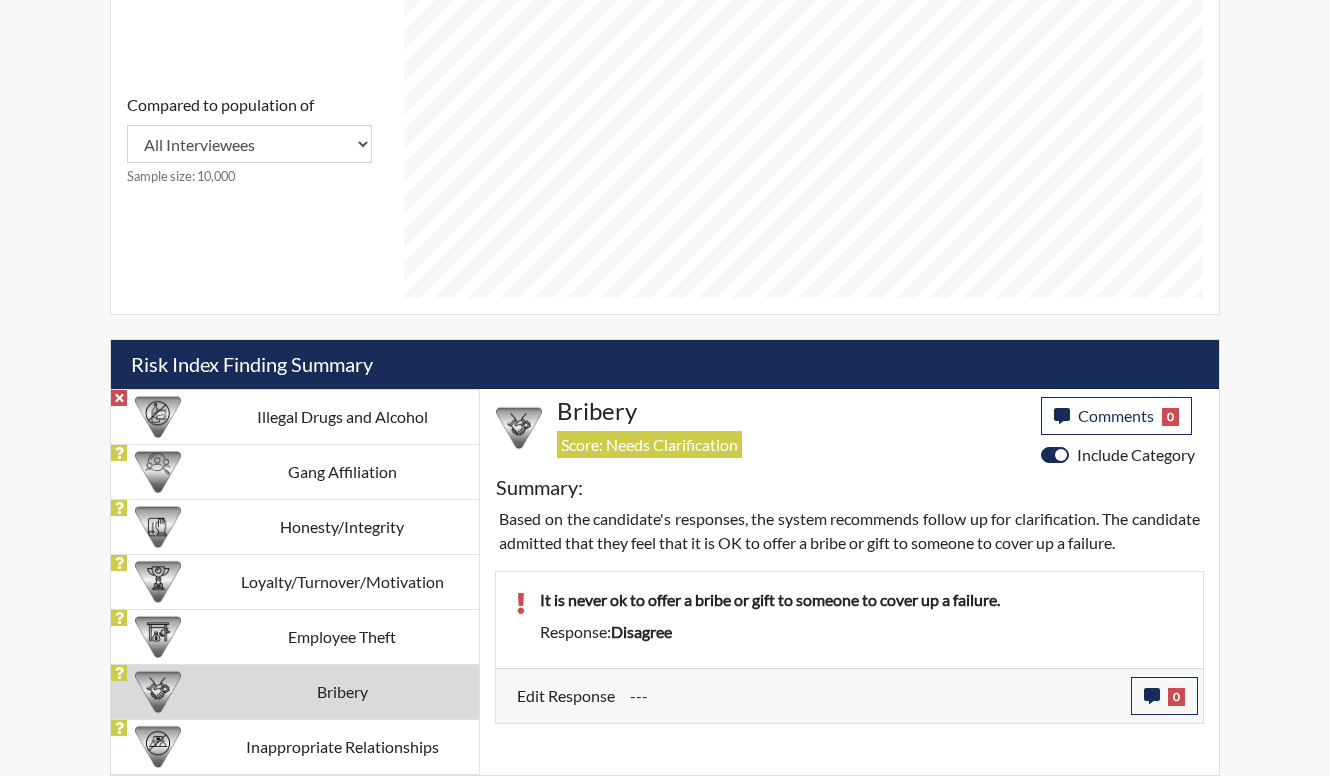 scroll, scrollTop: 871, scrollLeft: 0, axis: vertical 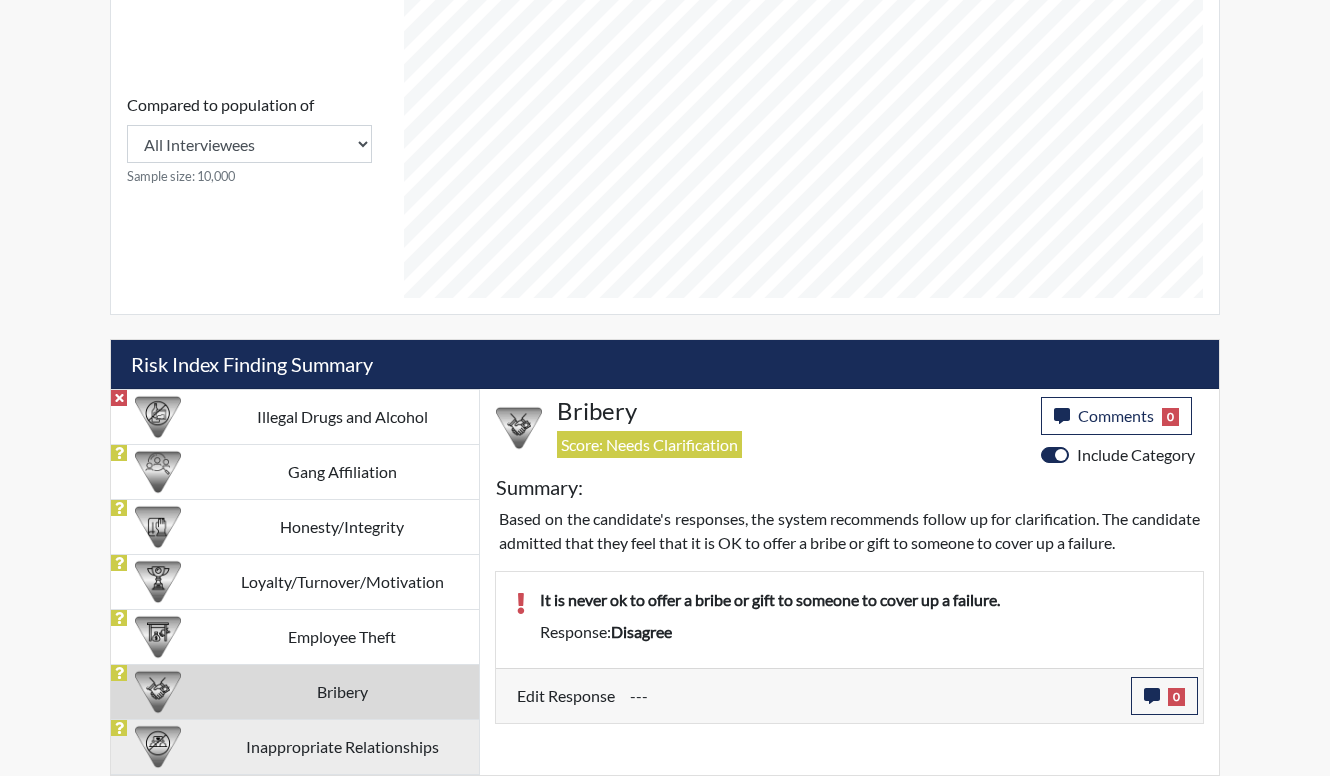 click on "Inappropriate Relationships" at bounding box center (342, 746) 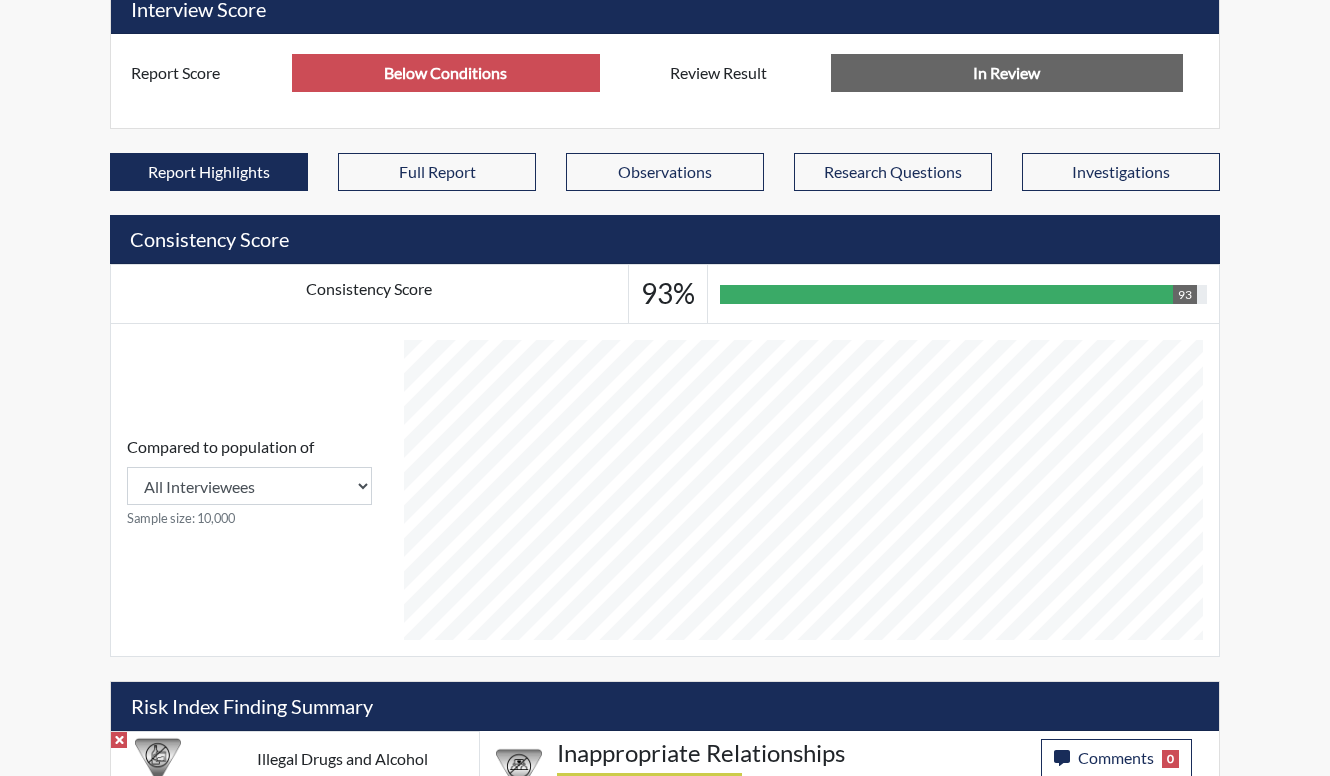 scroll, scrollTop: 271, scrollLeft: 0, axis: vertical 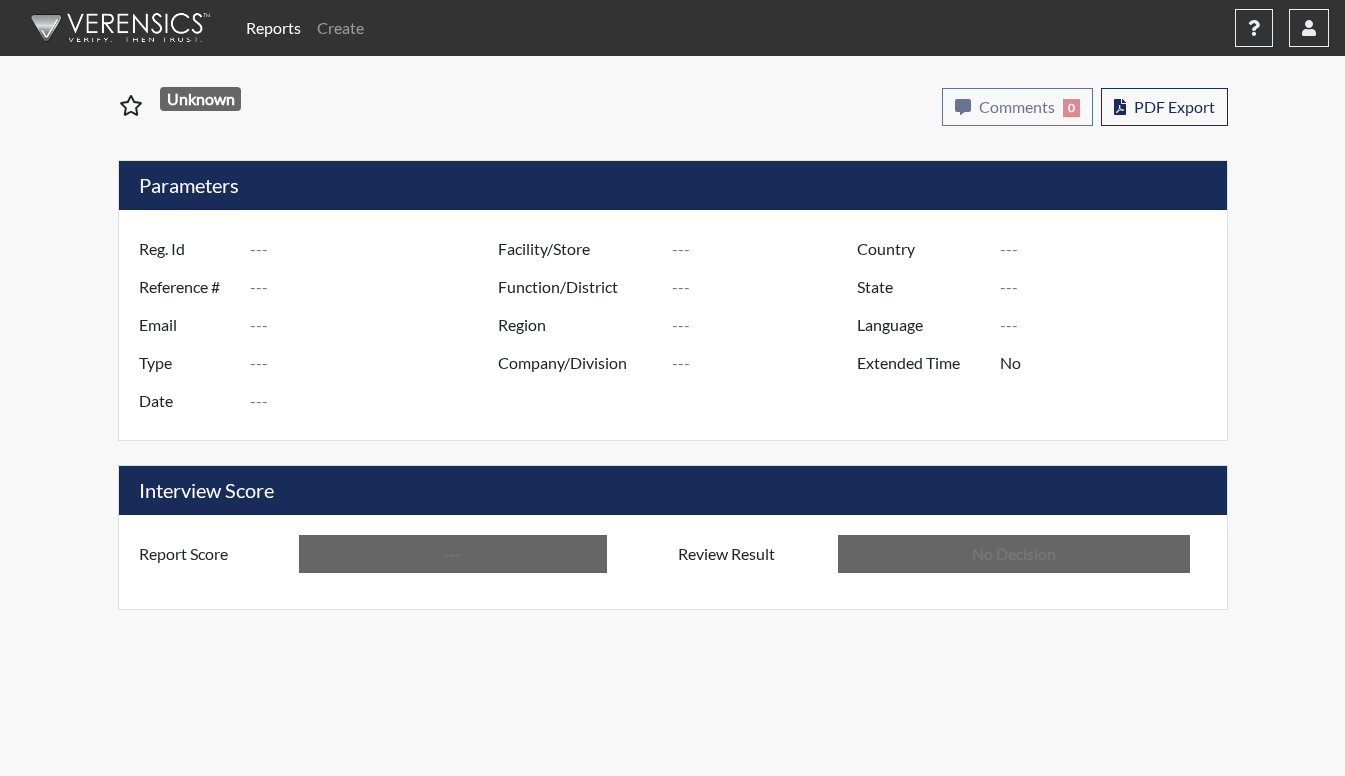 type on "[LICENSE_PLATE]" 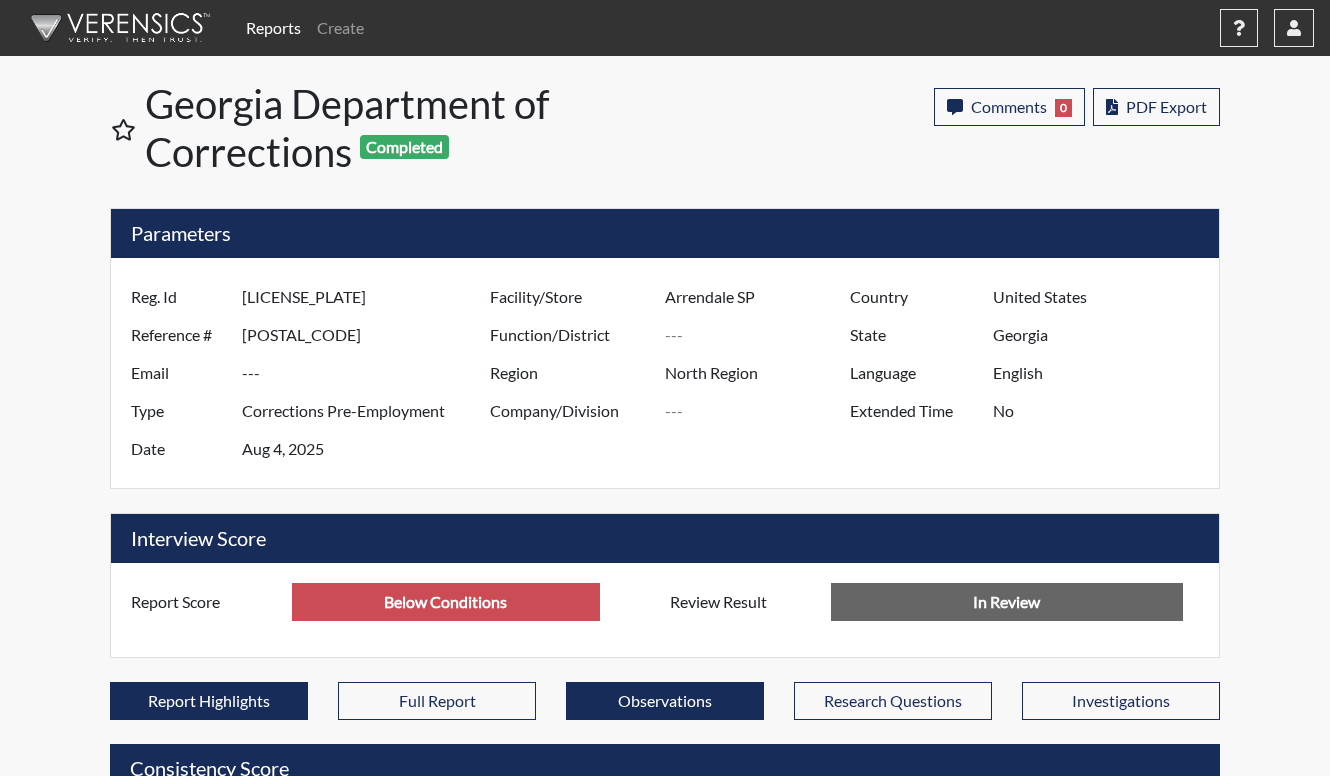 scroll, scrollTop: 900, scrollLeft: 0, axis: vertical 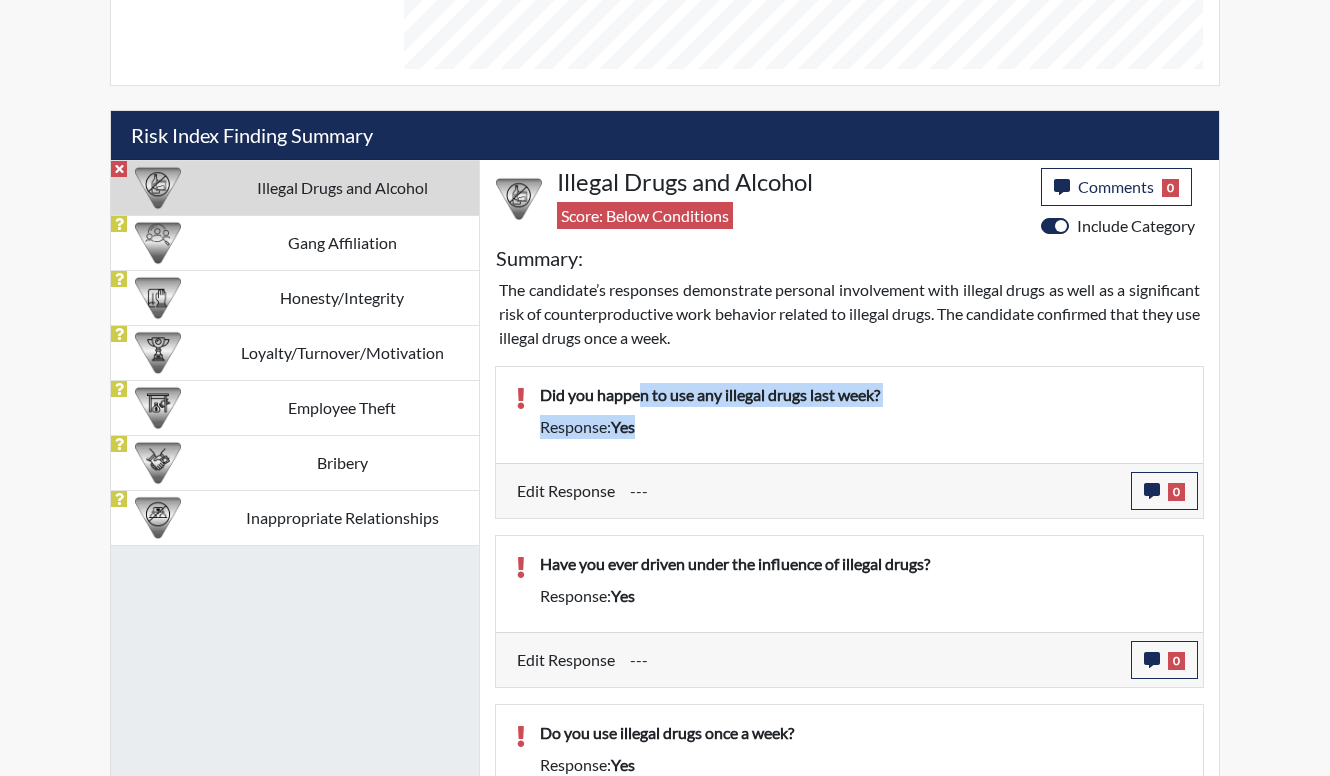 drag, startPoint x: 714, startPoint y: 423, endPoint x: 722, endPoint y: 430, distance: 10.630146 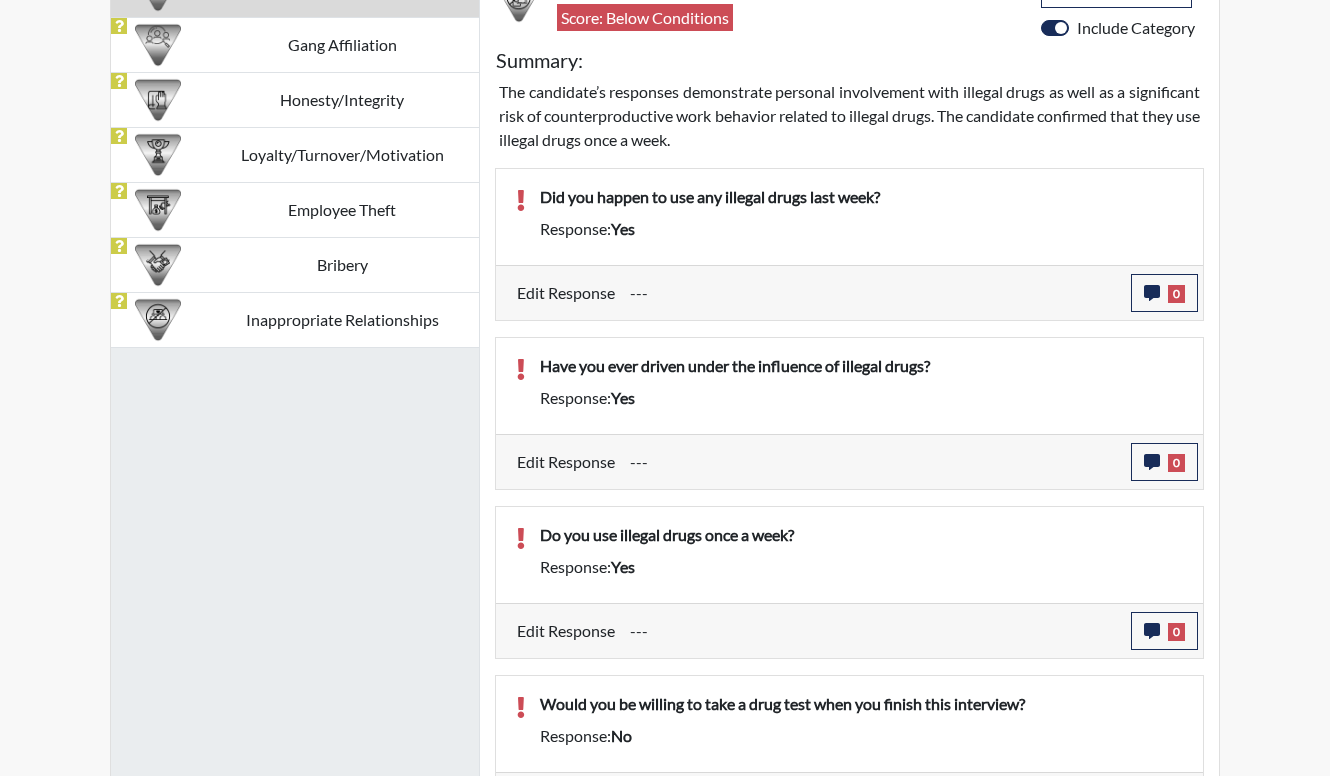scroll, scrollTop: 1300, scrollLeft: 0, axis: vertical 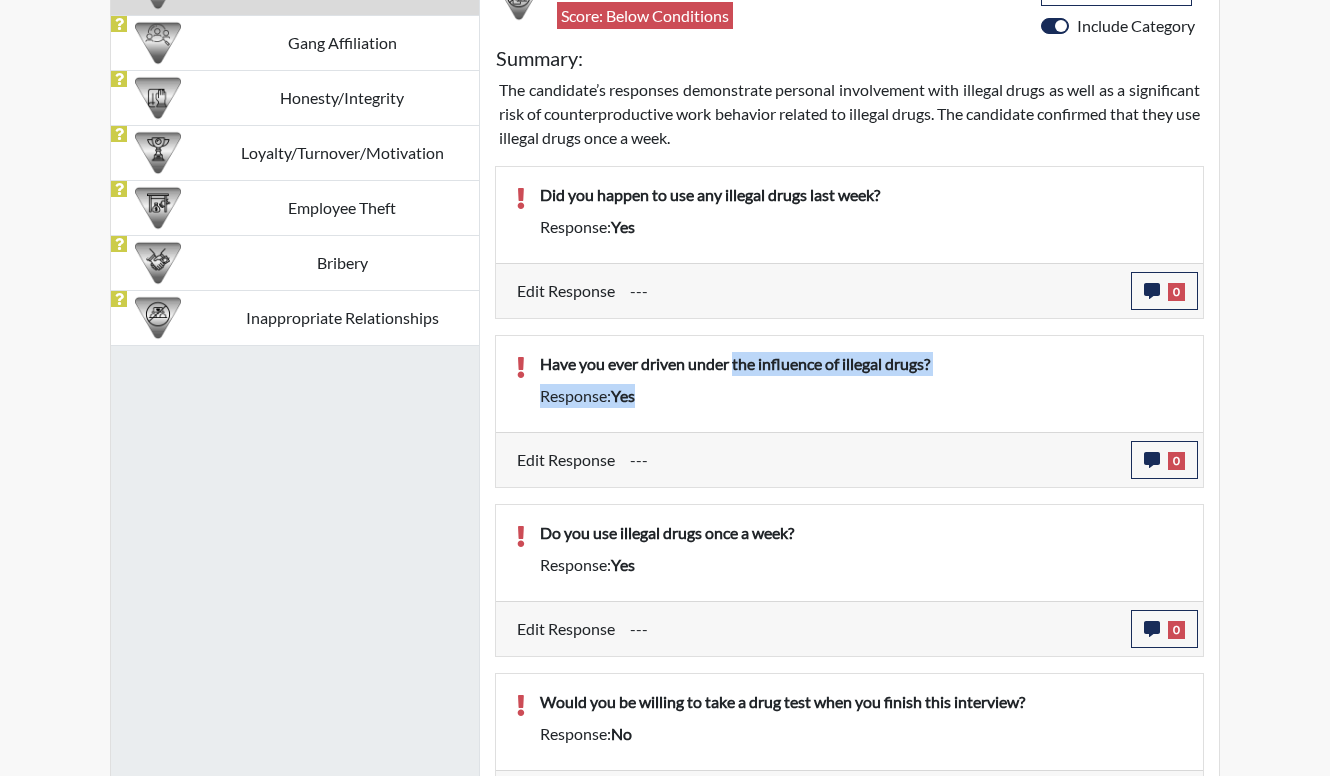 drag, startPoint x: 735, startPoint y: 377, endPoint x: 735, endPoint y: 406, distance: 29 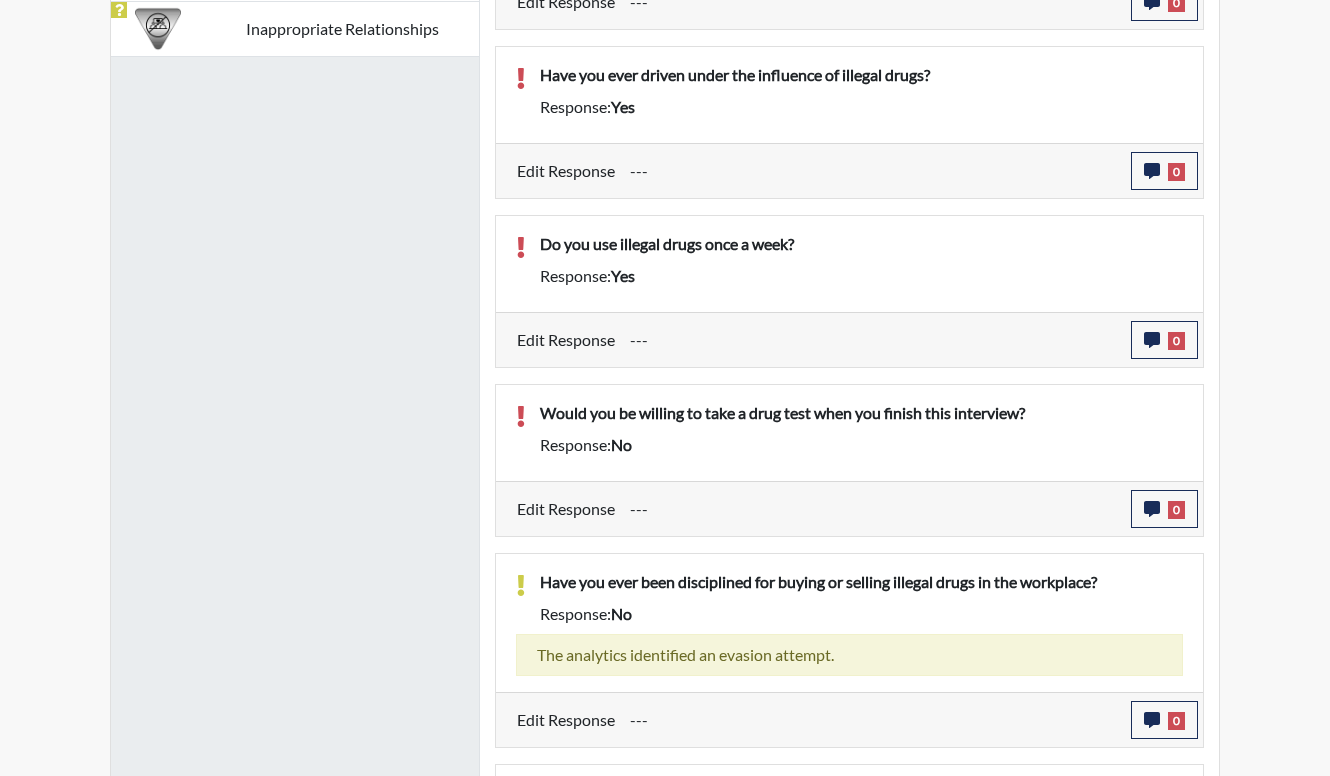 scroll, scrollTop: 1600, scrollLeft: 0, axis: vertical 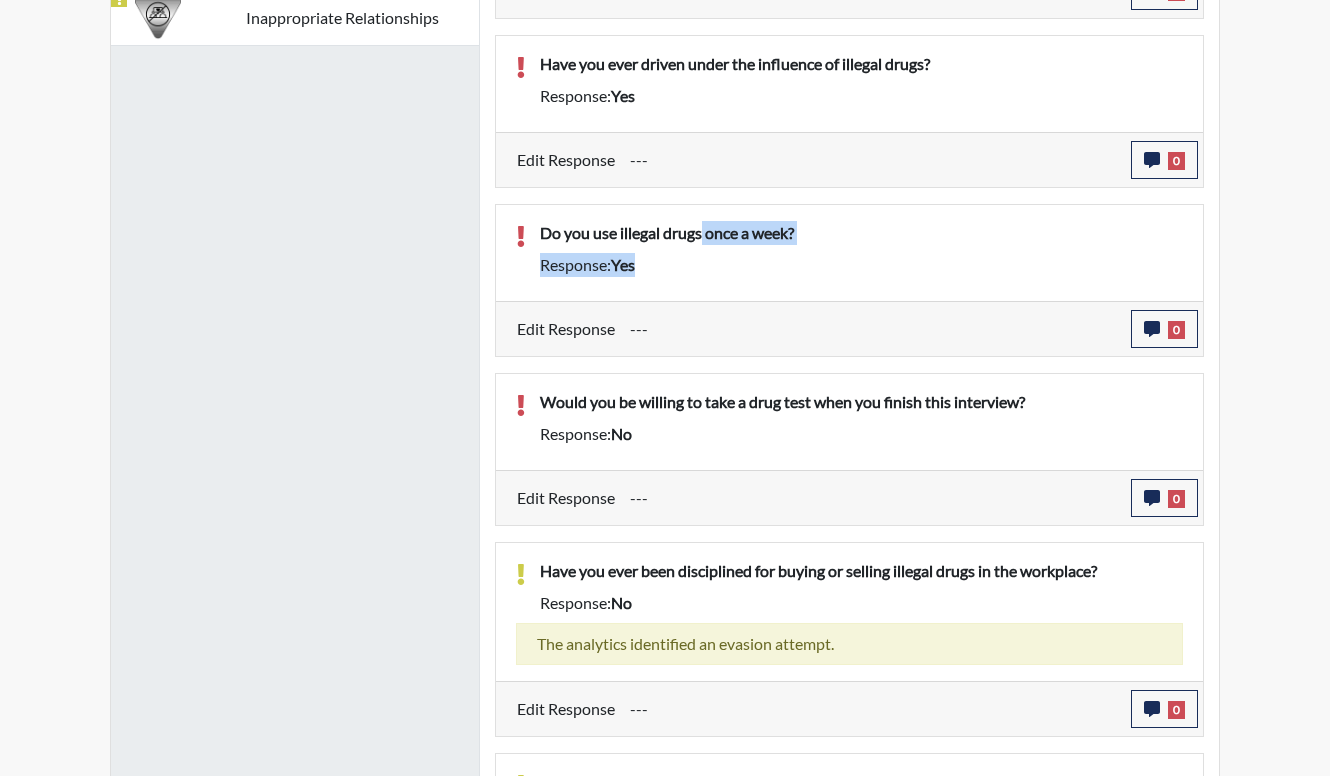 drag, startPoint x: 705, startPoint y: 237, endPoint x: 714, endPoint y: 261, distance: 25.632011 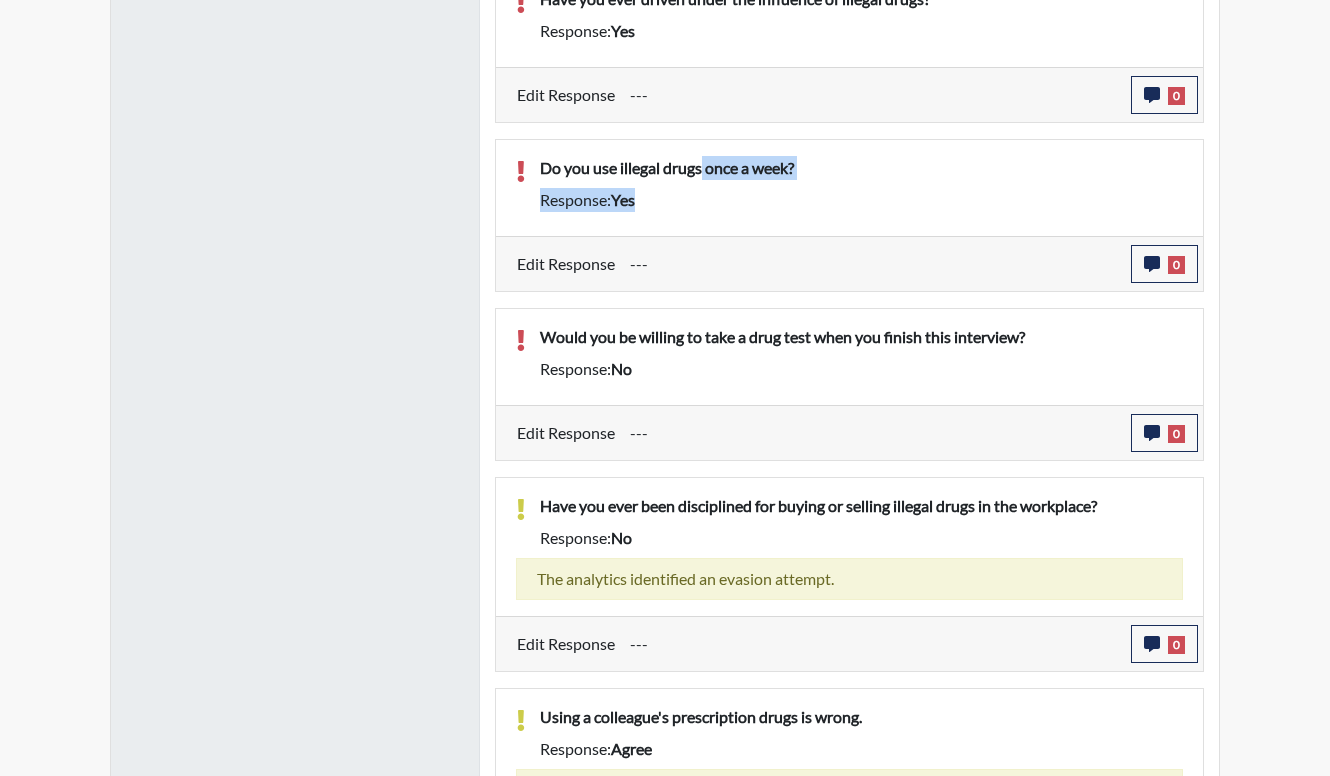 scroll, scrollTop: 1700, scrollLeft: 0, axis: vertical 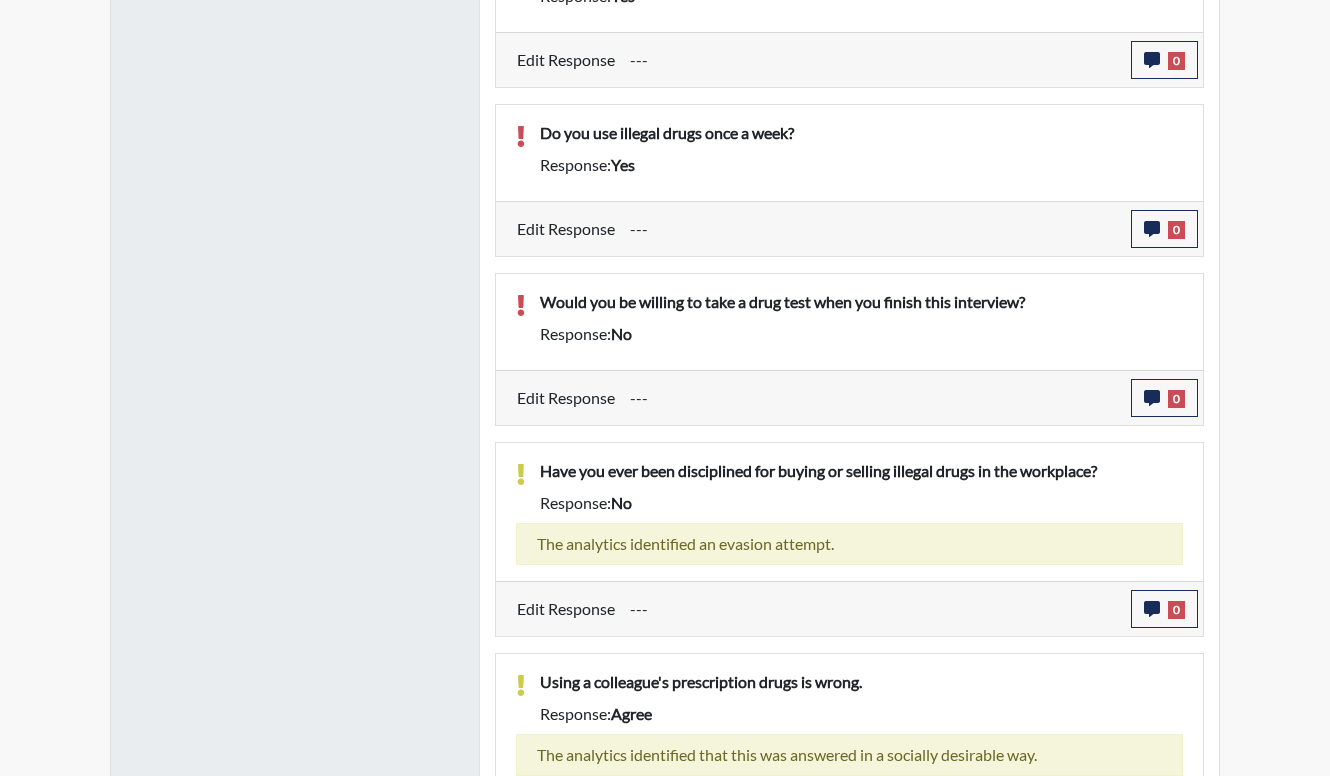 click on "Would you be willing to take a drug test when you finish this interview?" at bounding box center [861, 302] 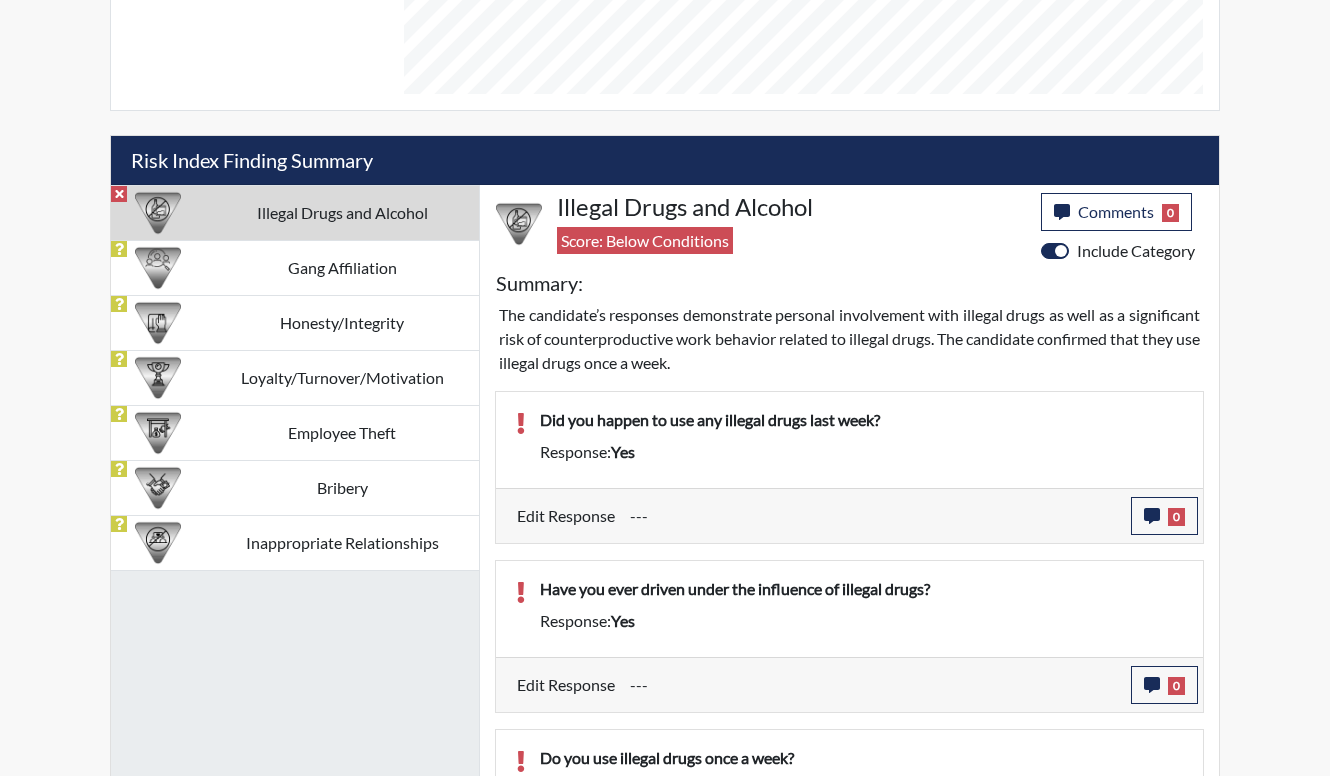 scroll, scrollTop: 1073, scrollLeft: 0, axis: vertical 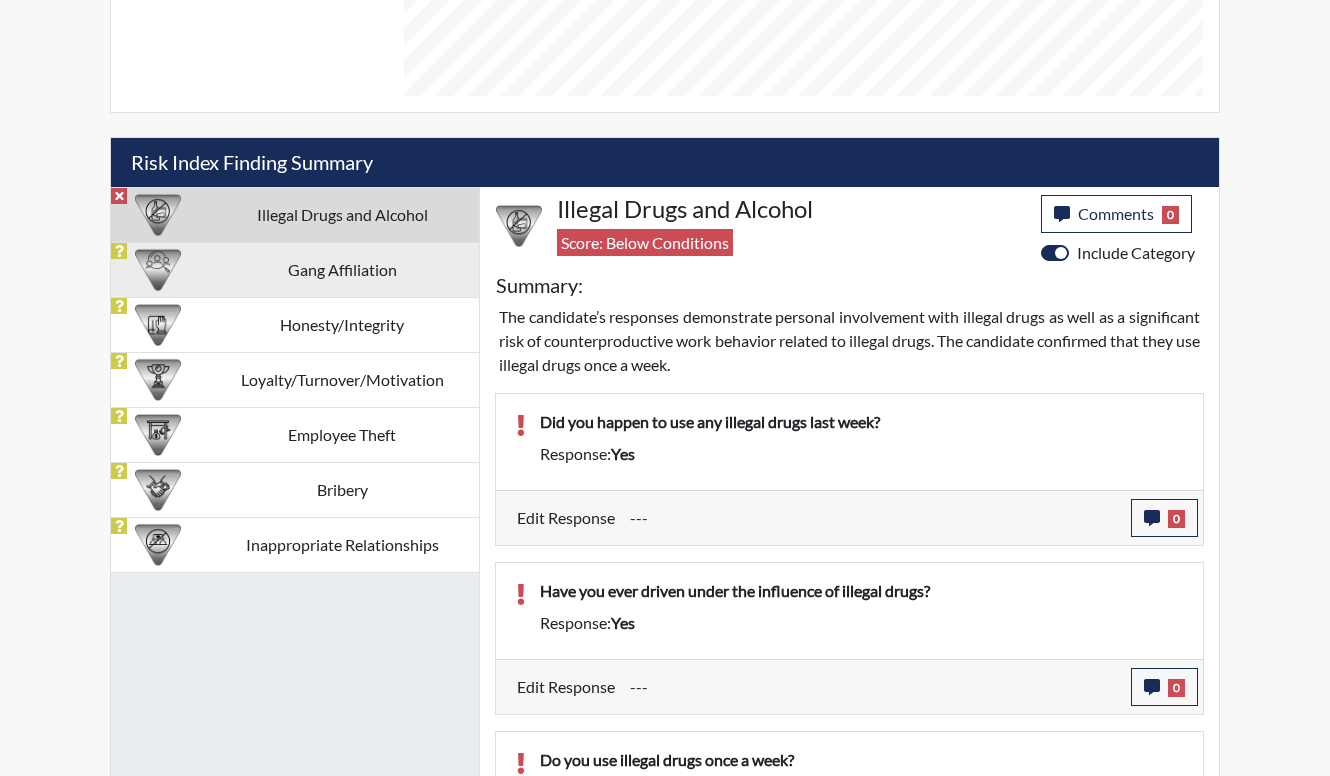 click on "Gang Affiliation" at bounding box center (342, 269) 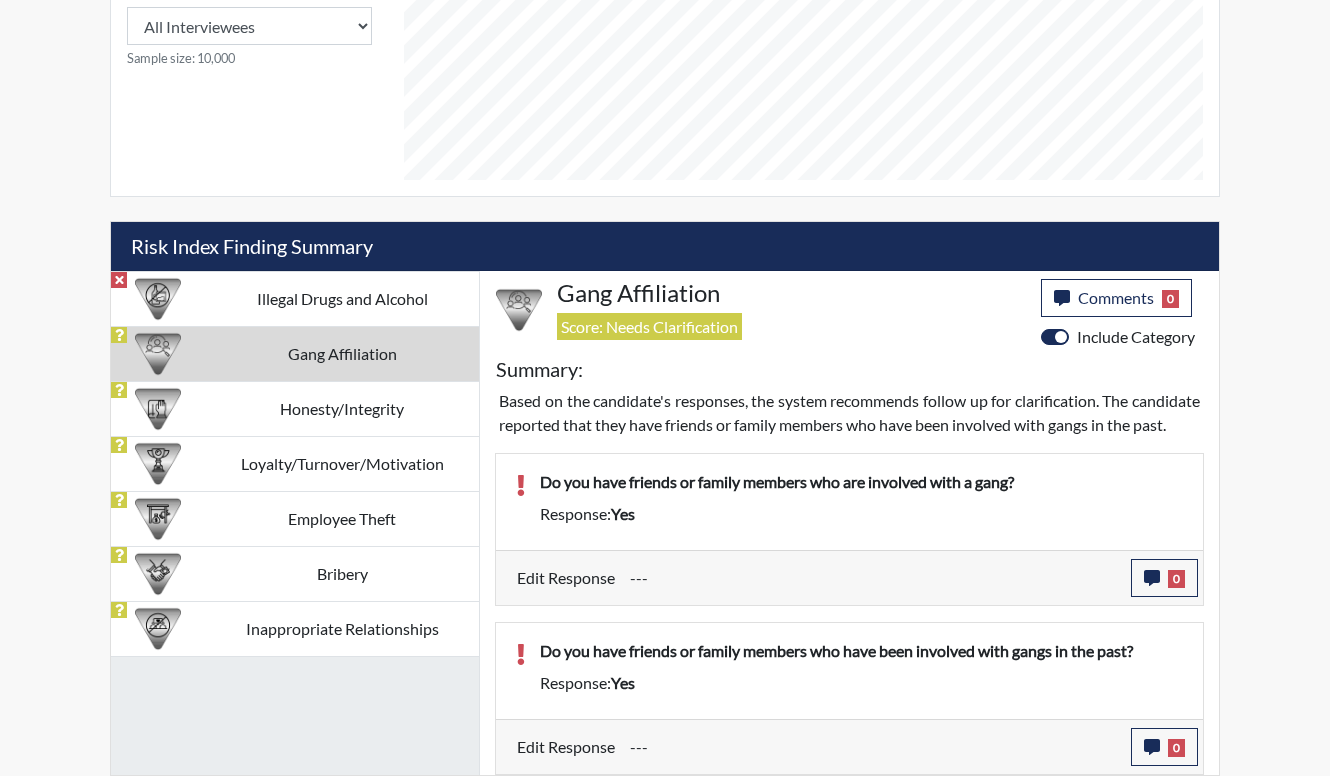 scroll, scrollTop: 1013, scrollLeft: 0, axis: vertical 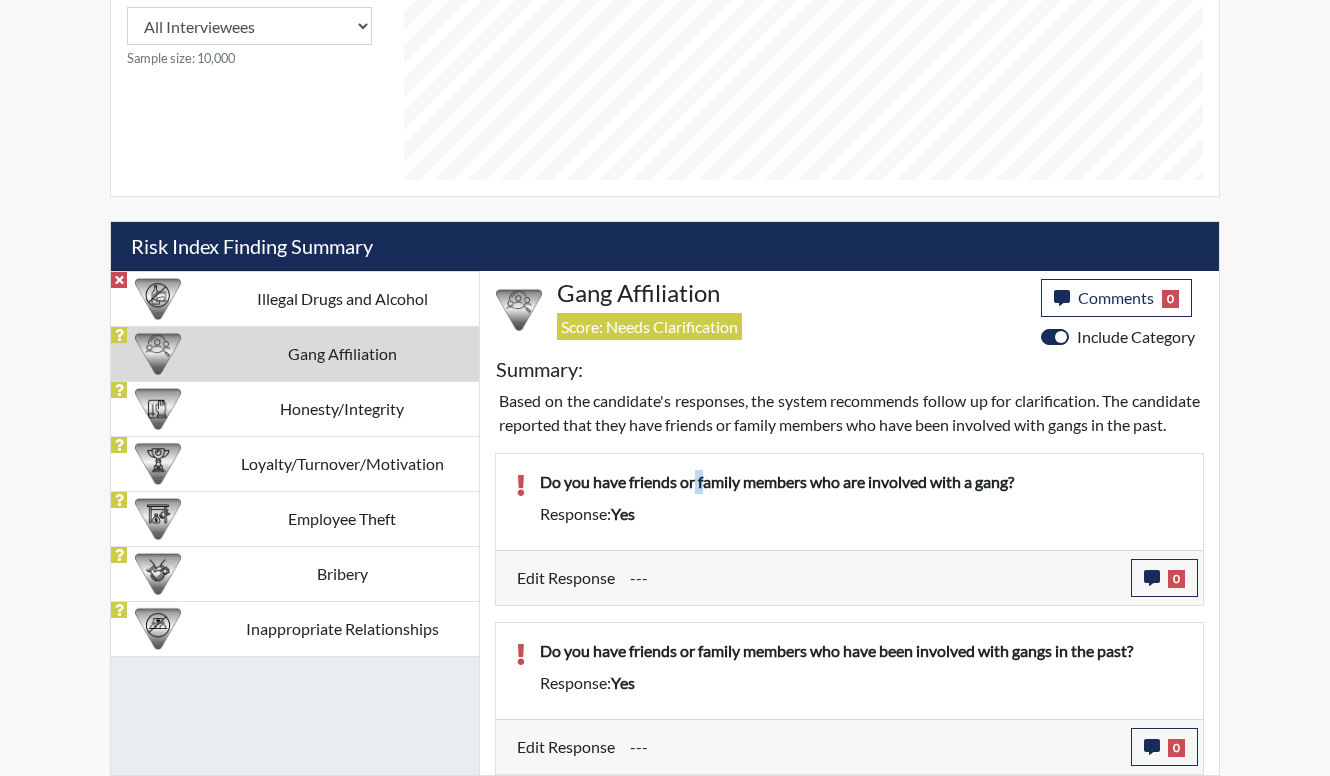 drag, startPoint x: 694, startPoint y: 478, endPoint x: 709, endPoint y: 507, distance: 32.649654 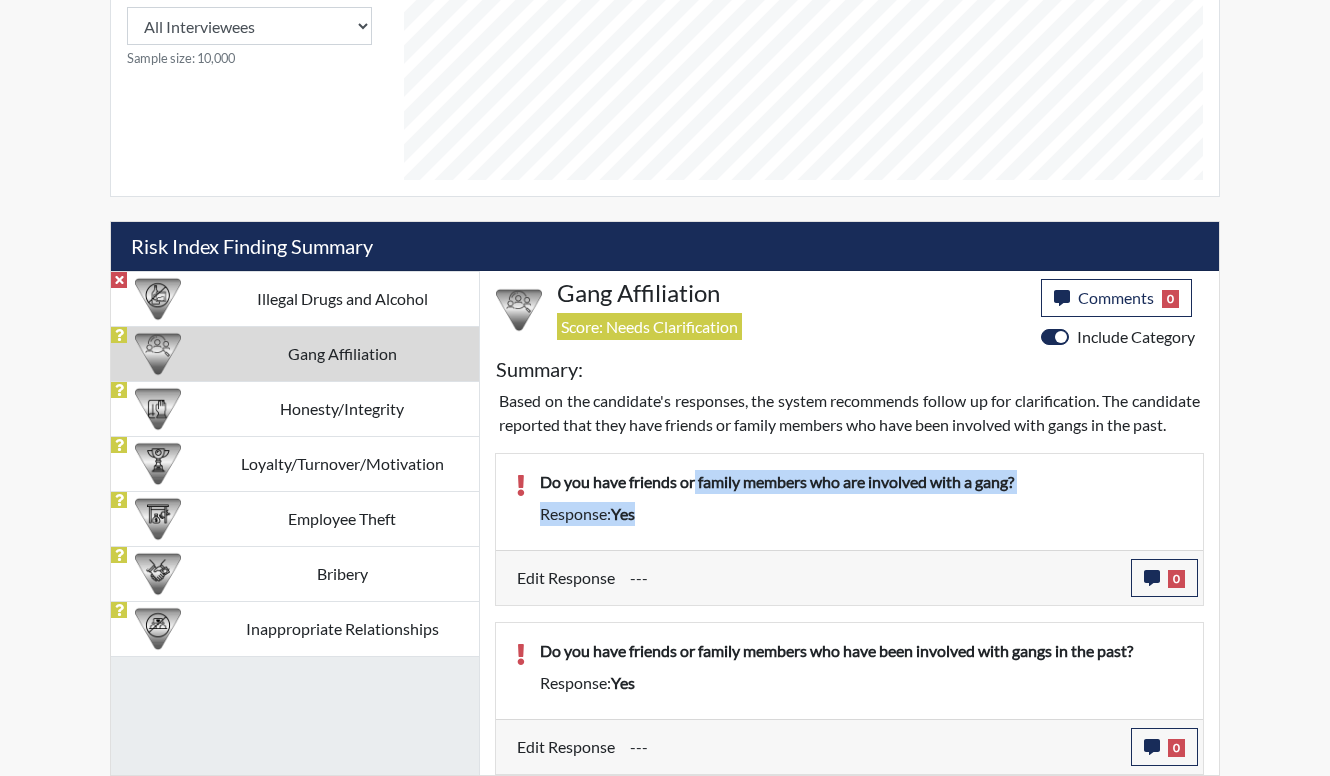 click on "Response:  yes" at bounding box center (861, 514) 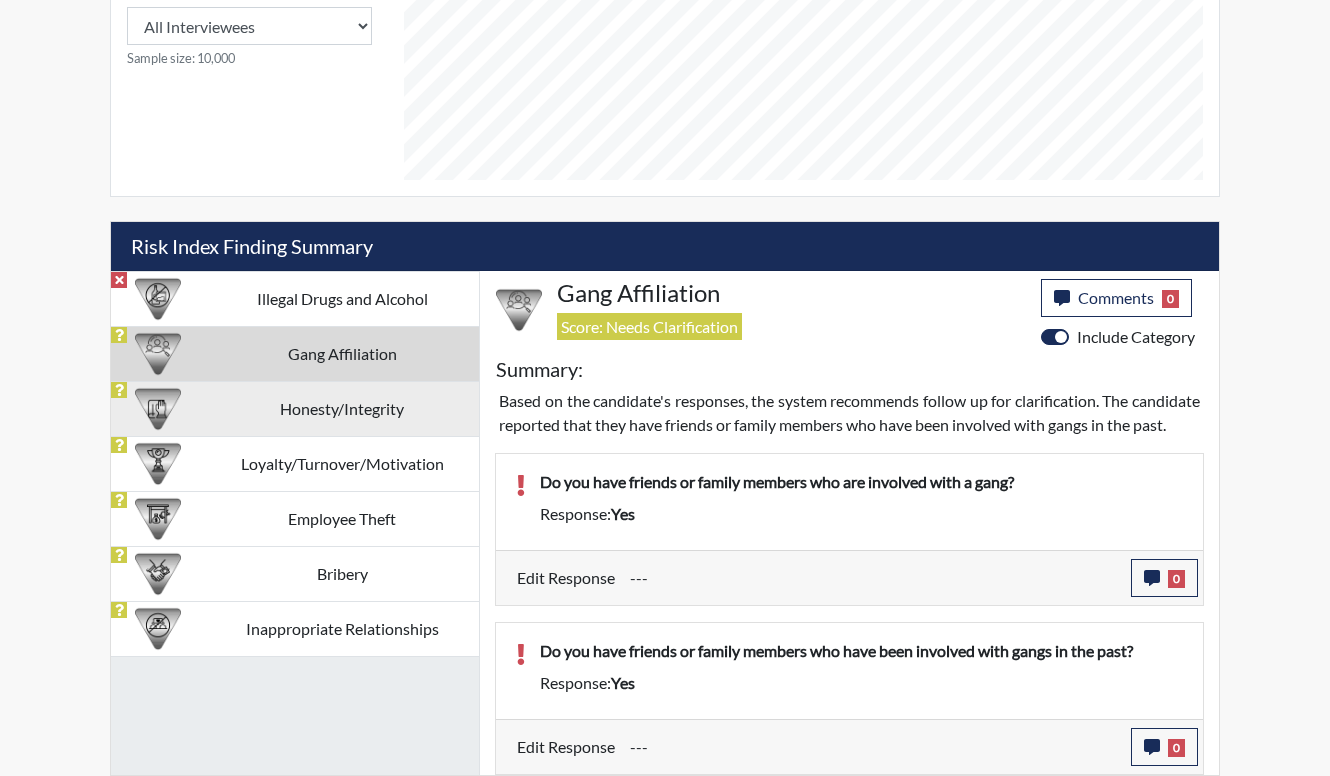 click on "Honesty/Integrity" at bounding box center (342, 408) 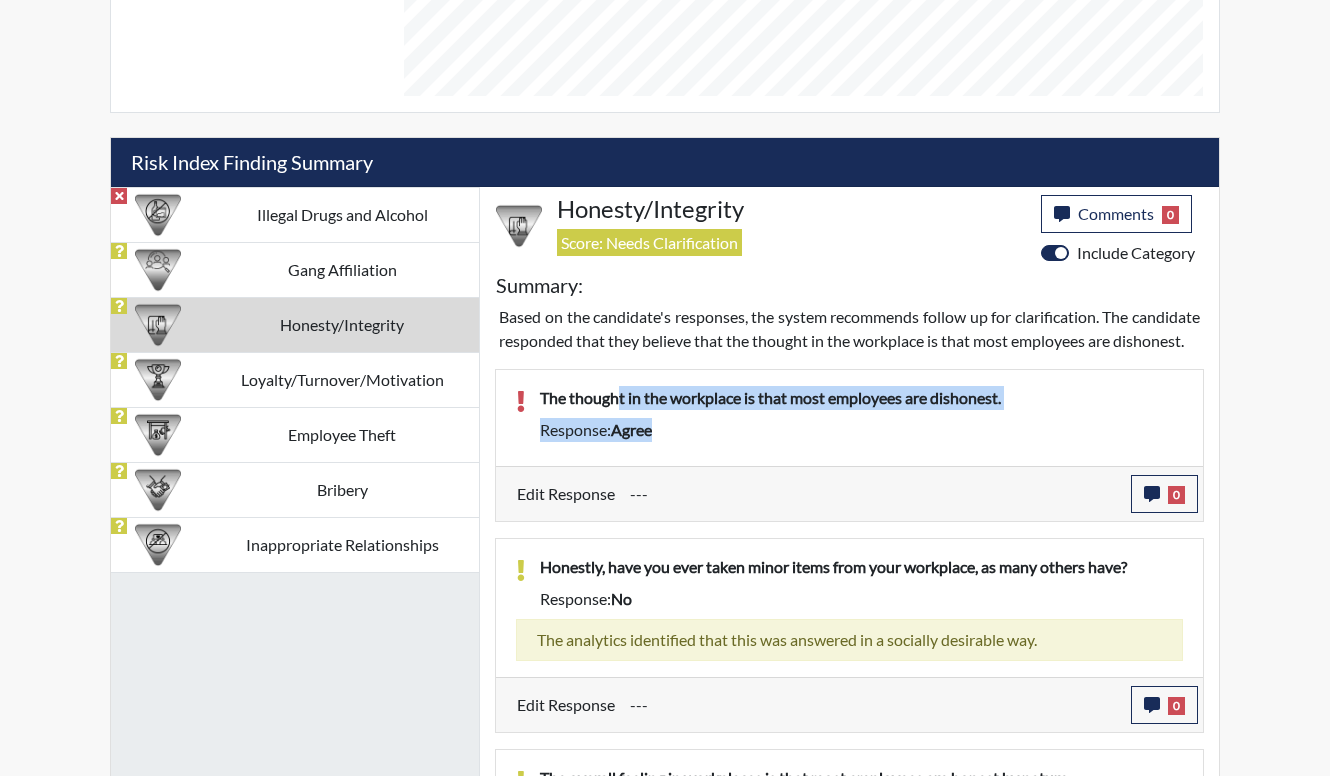 drag, startPoint x: 622, startPoint y: 418, endPoint x: 704, endPoint y: 473, distance: 98.73702 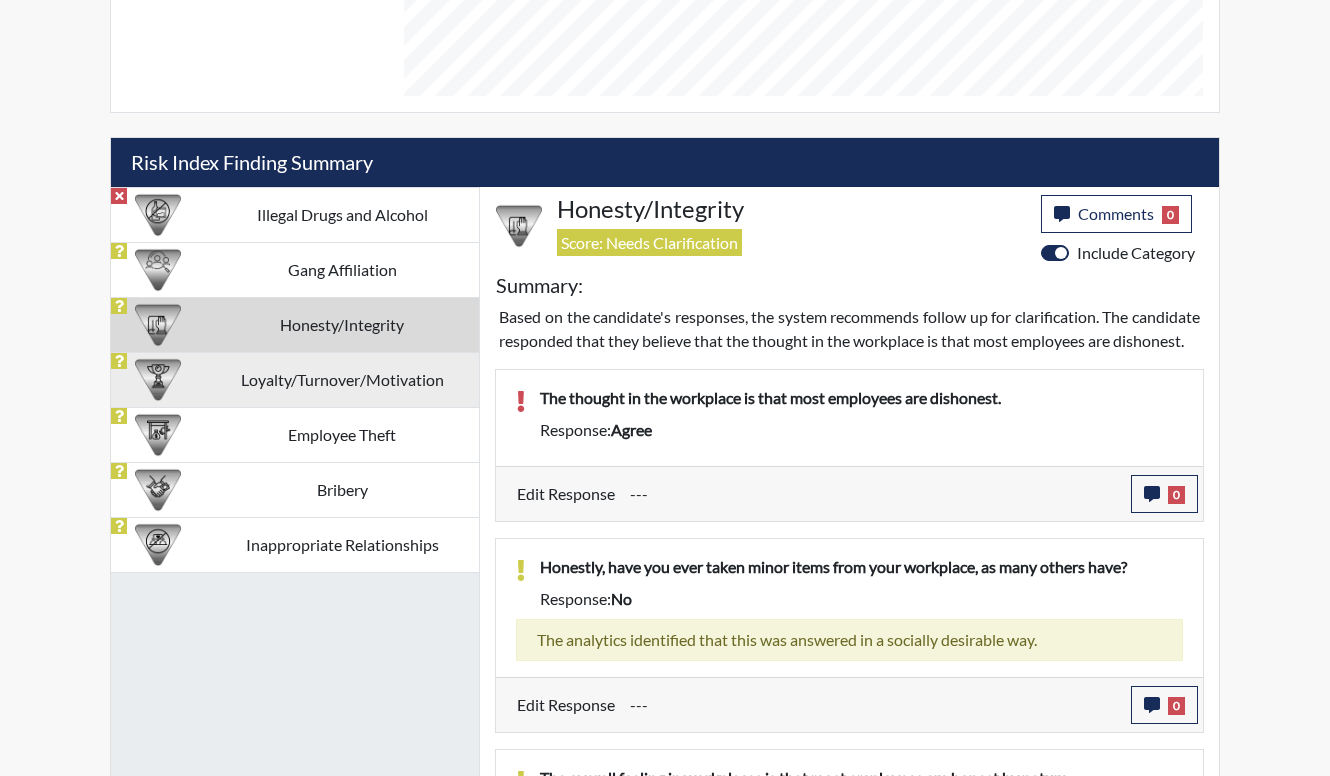 click on "Loyalty/Turnover/Motivation" at bounding box center (342, 379) 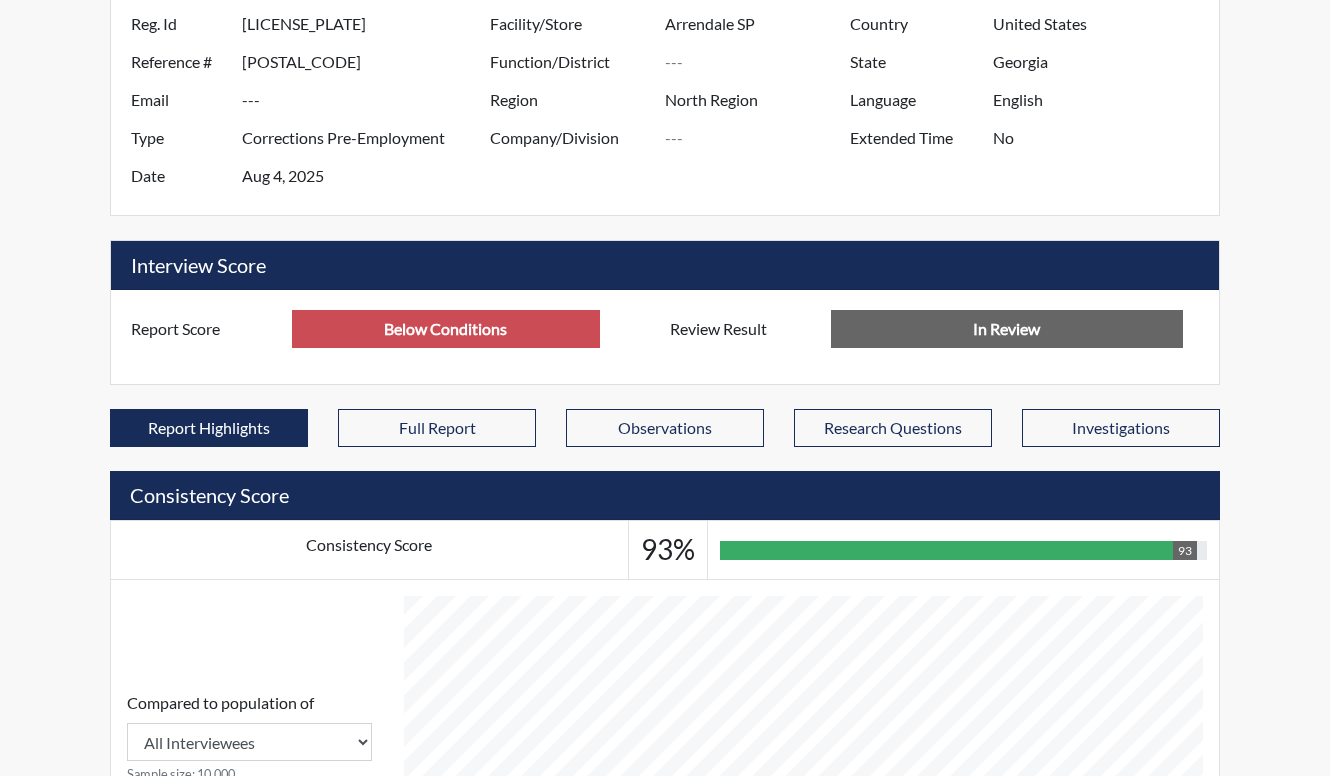 scroll, scrollTop: 0, scrollLeft: 0, axis: both 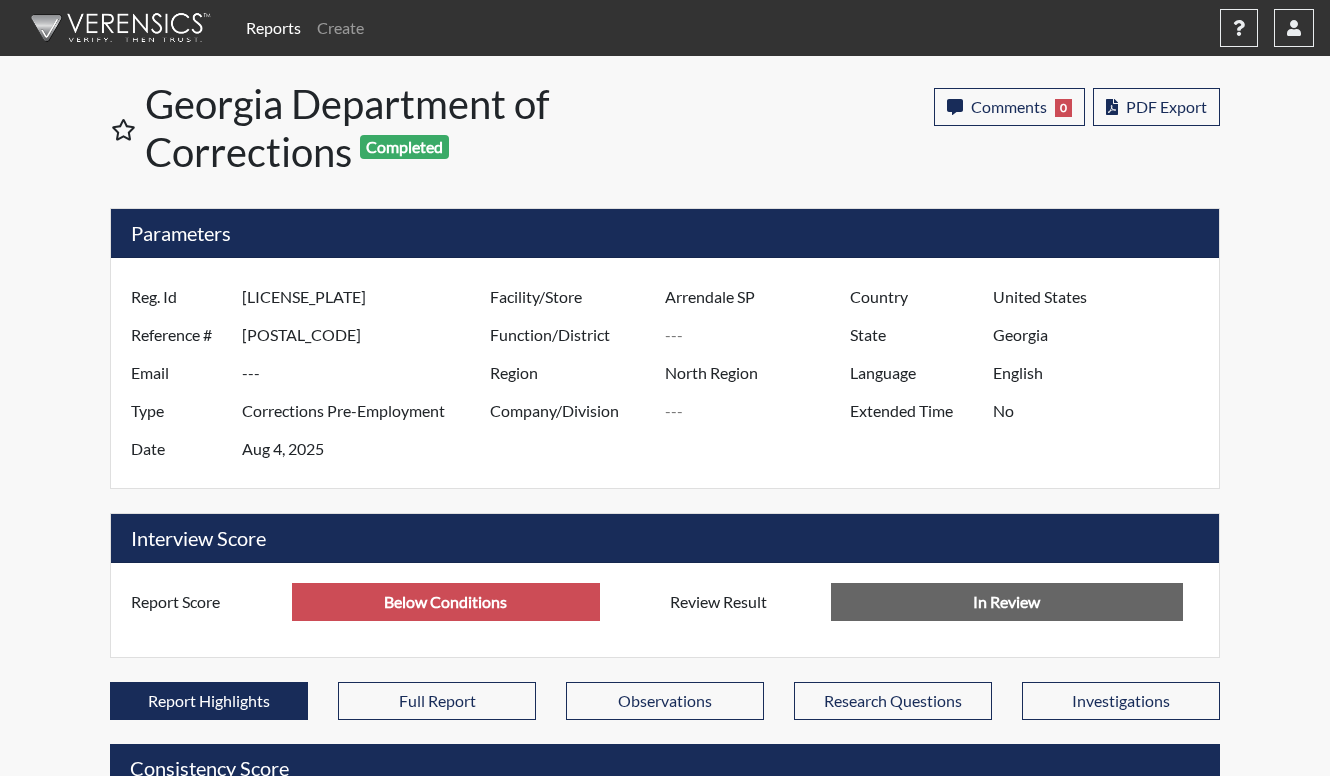 drag, startPoint x: 253, startPoint y: 290, endPoint x: 359, endPoint y: 311, distance: 108.060165 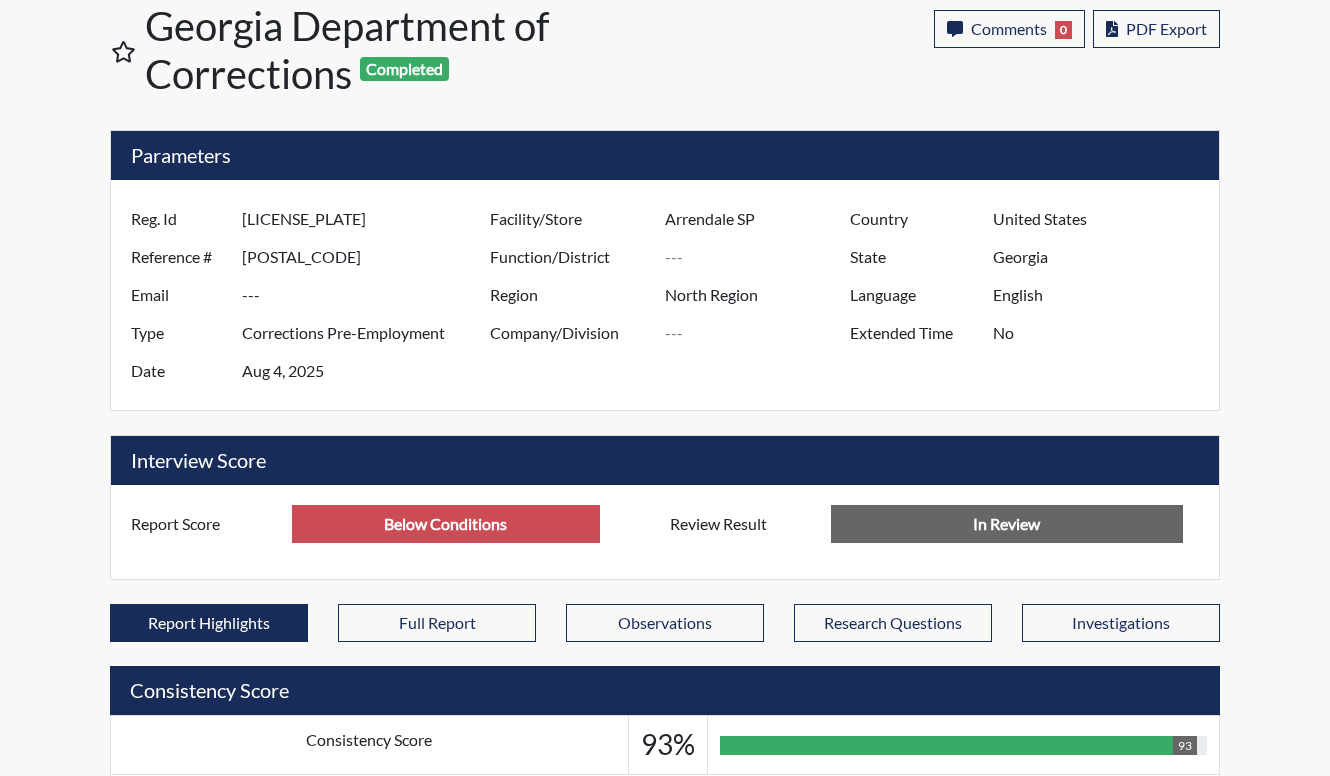 scroll, scrollTop: 0, scrollLeft: 0, axis: both 